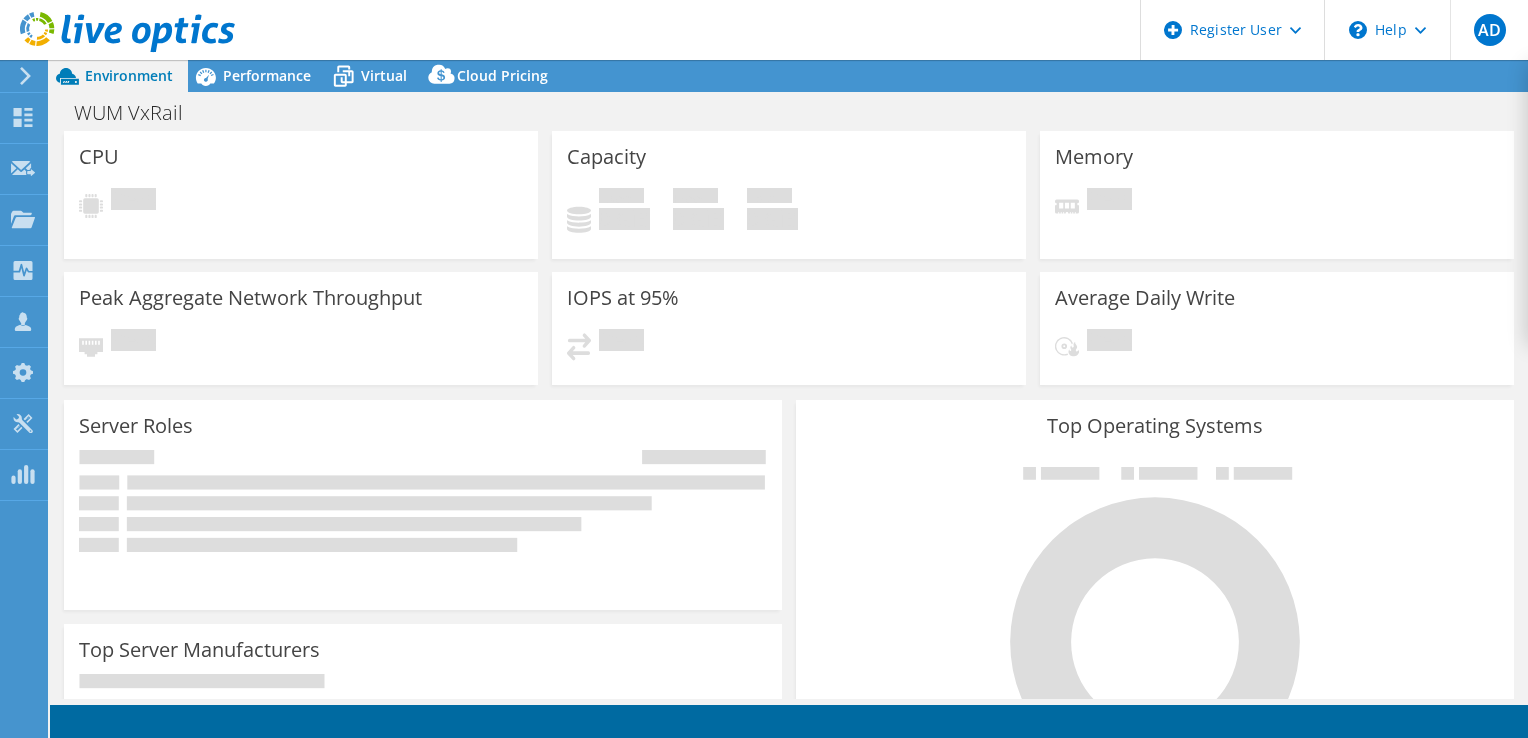 scroll, scrollTop: 0, scrollLeft: 0, axis: both 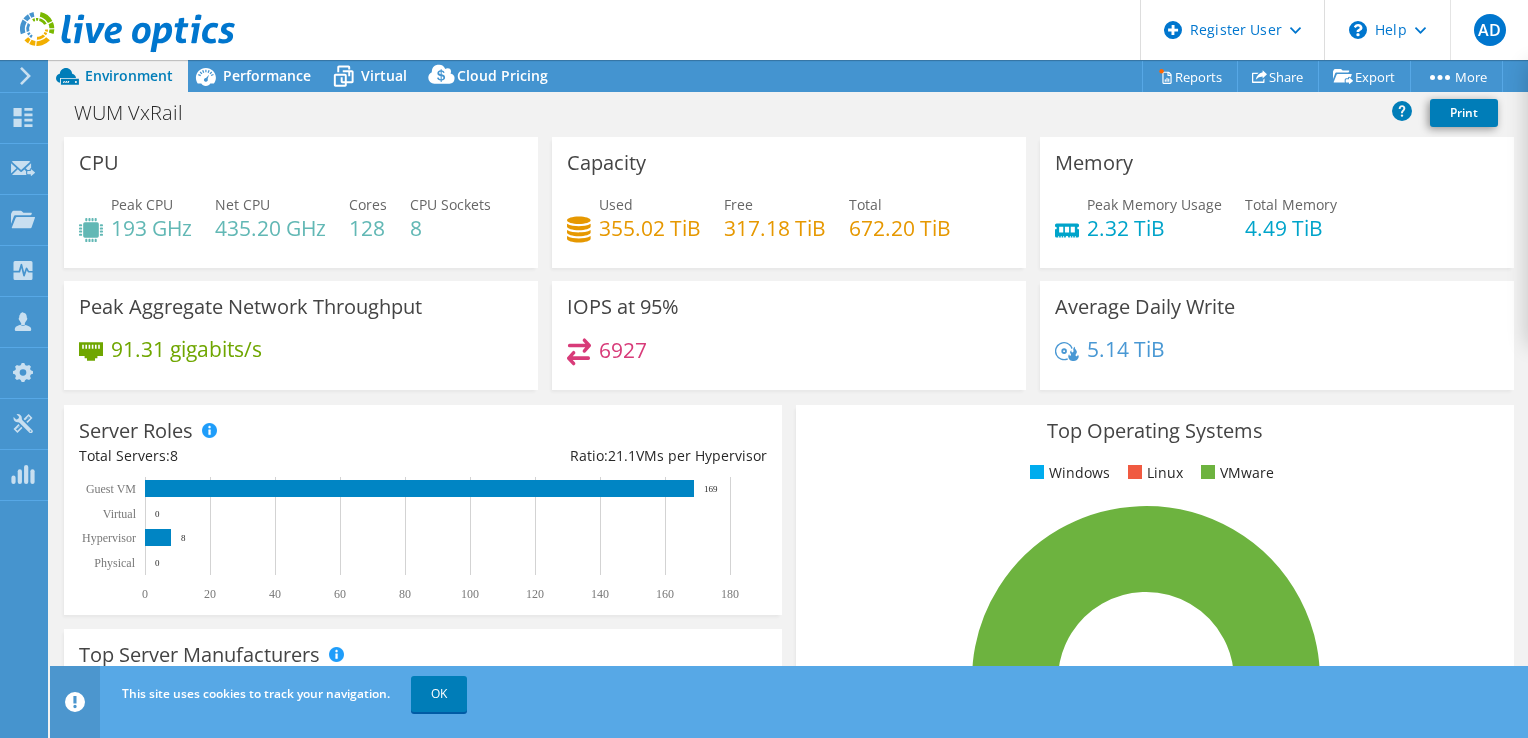 click on "Free" at bounding box center [738, 204] 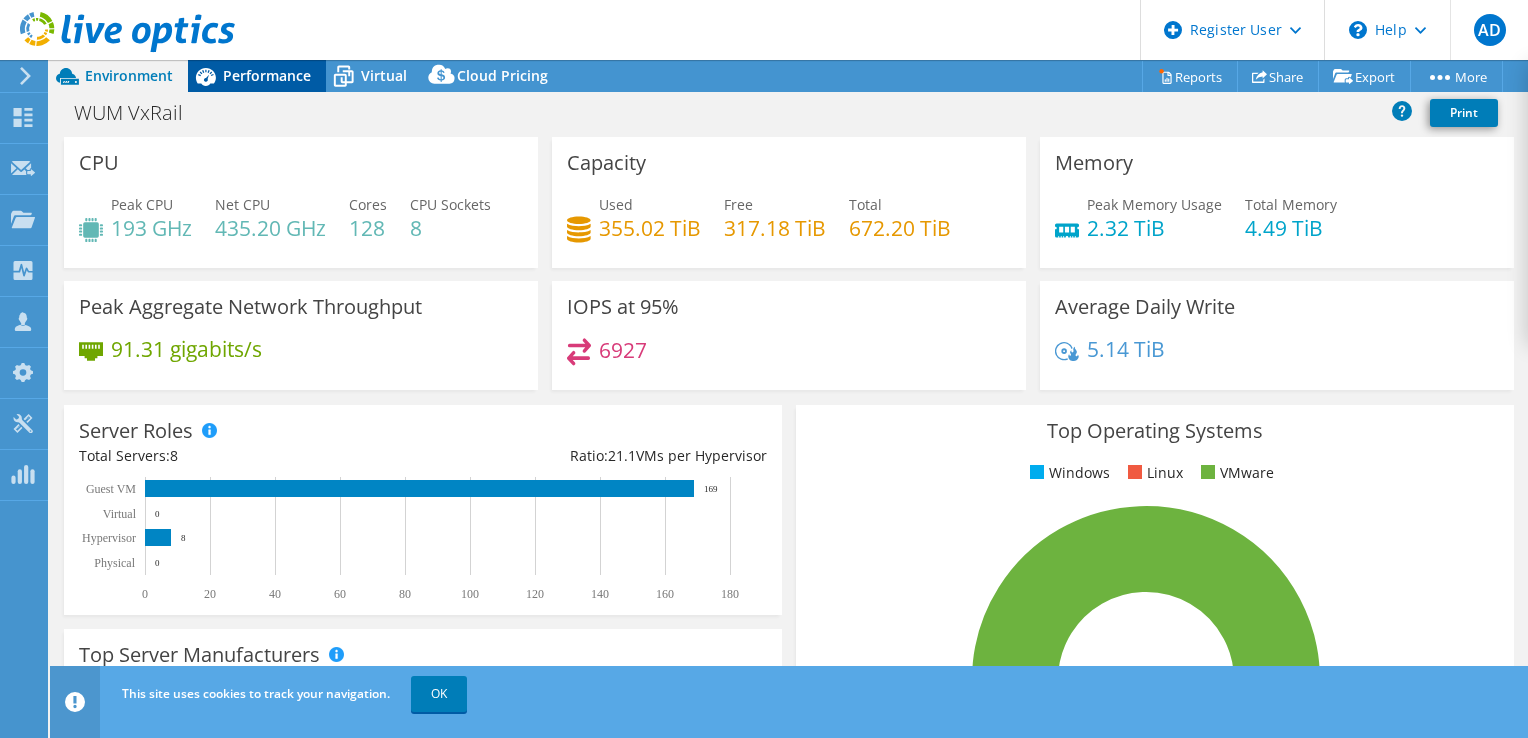 click on "Performance" at bounding box center [267, 75] 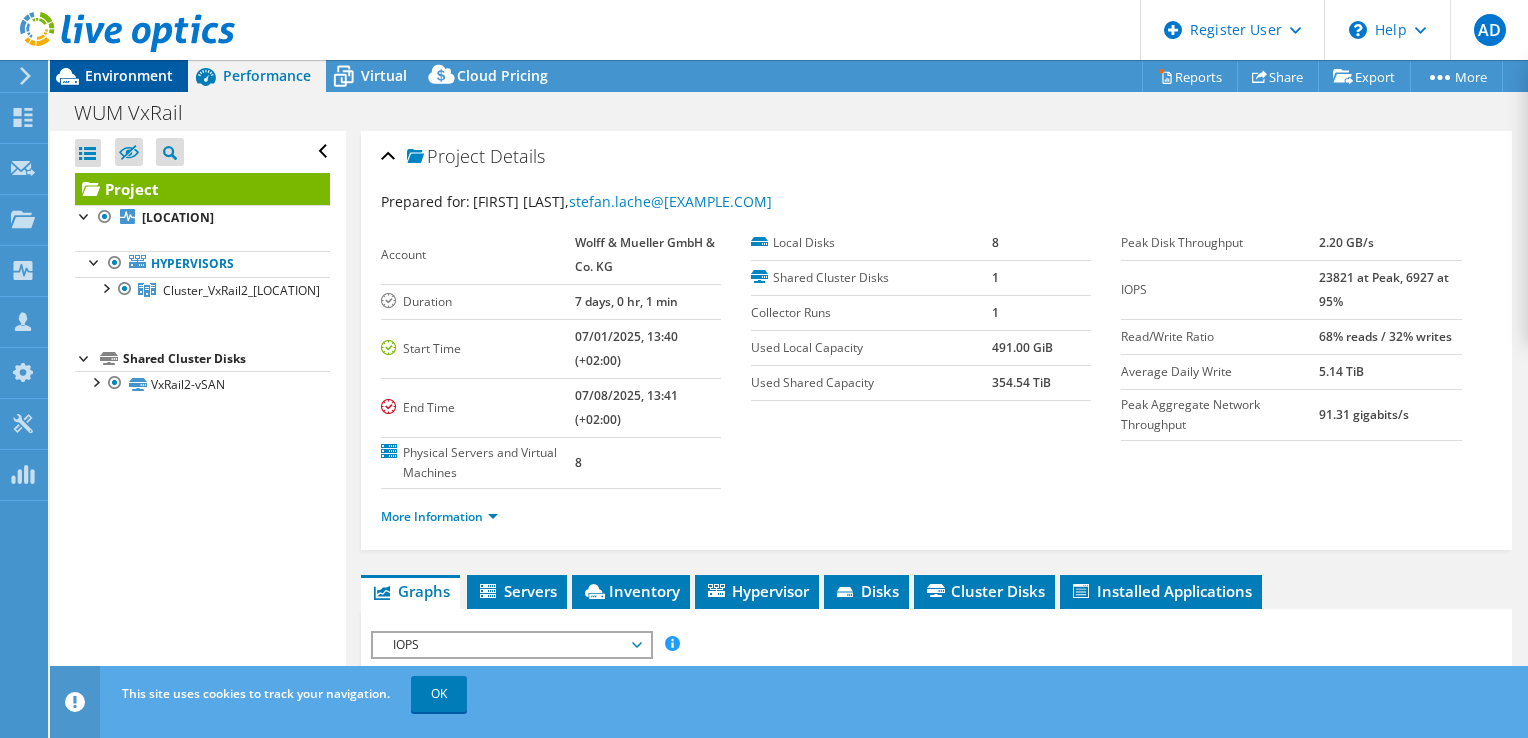 click on "Environment" at bounding box center (129, 75) 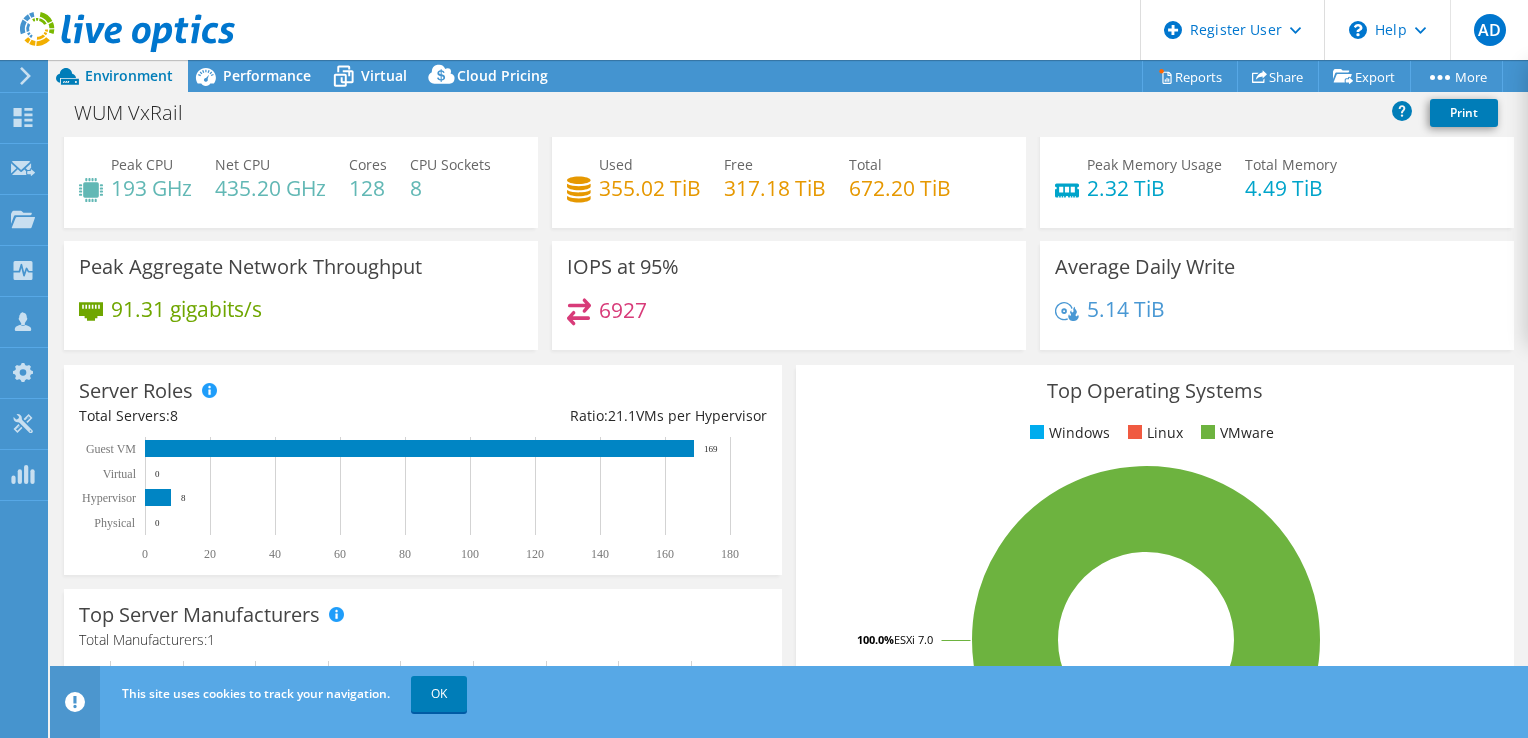 scroll, scrollTop: 0, scrollLeft: 0, axis: both 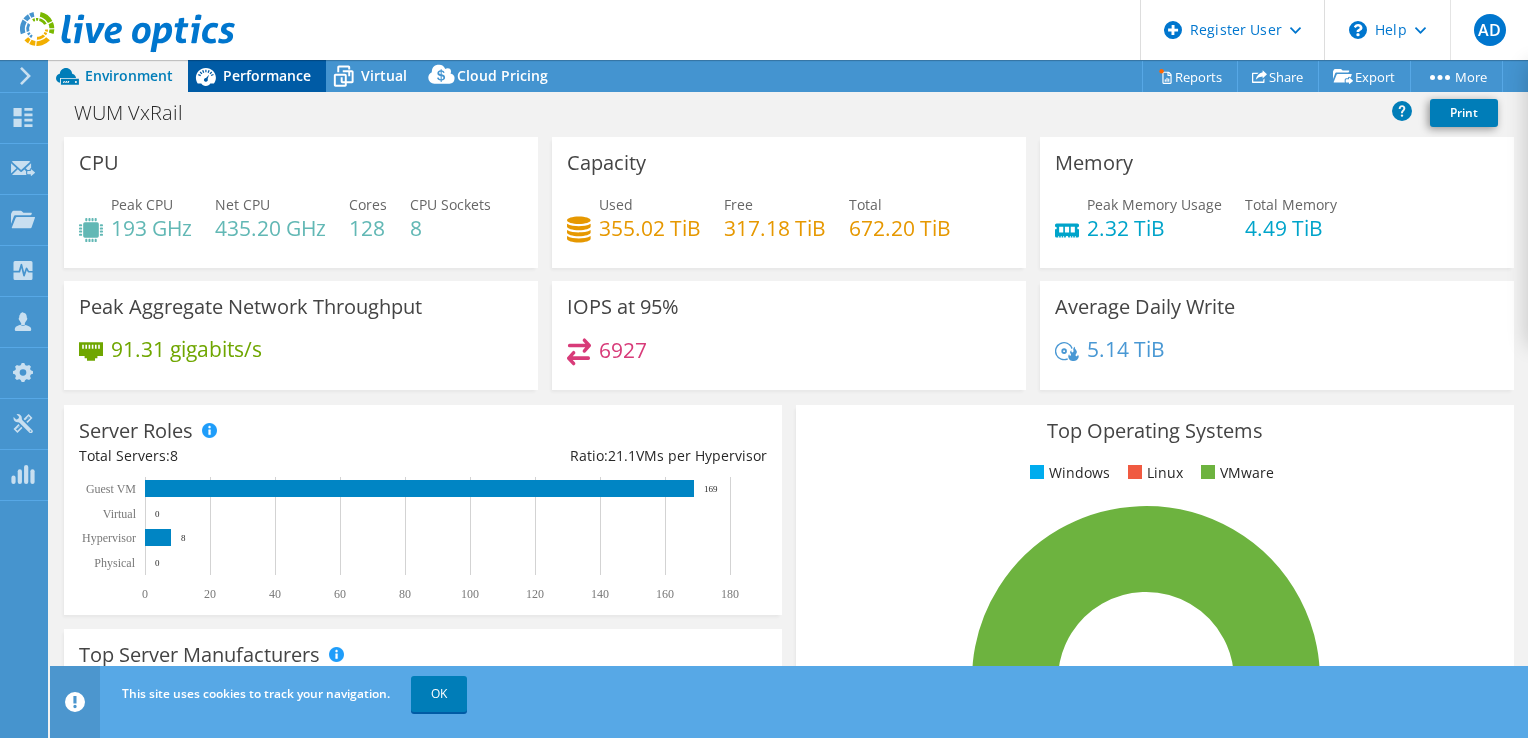 click on "Performance" at bounding box center [267, 75] 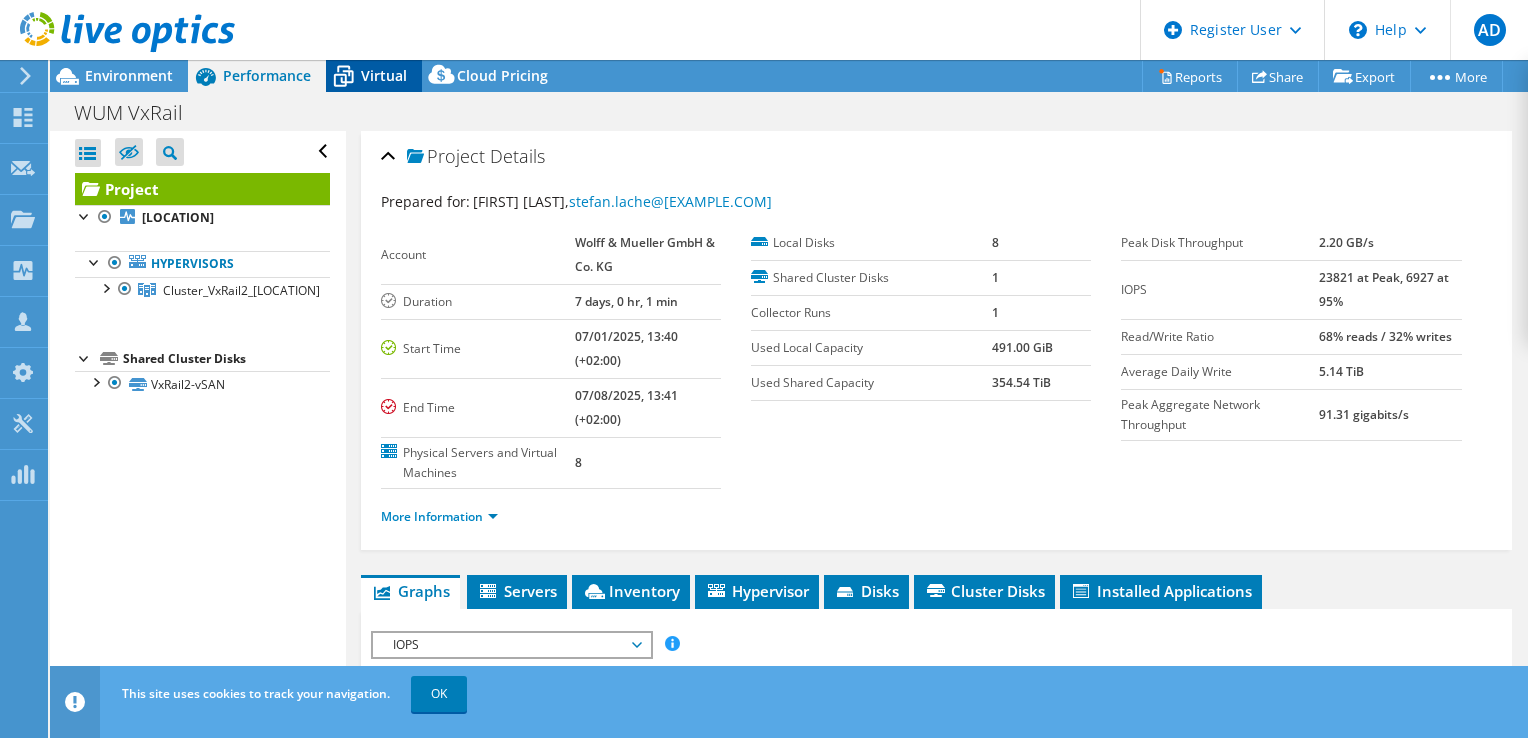 click on "Virtual" at bounding box center [384, 75] 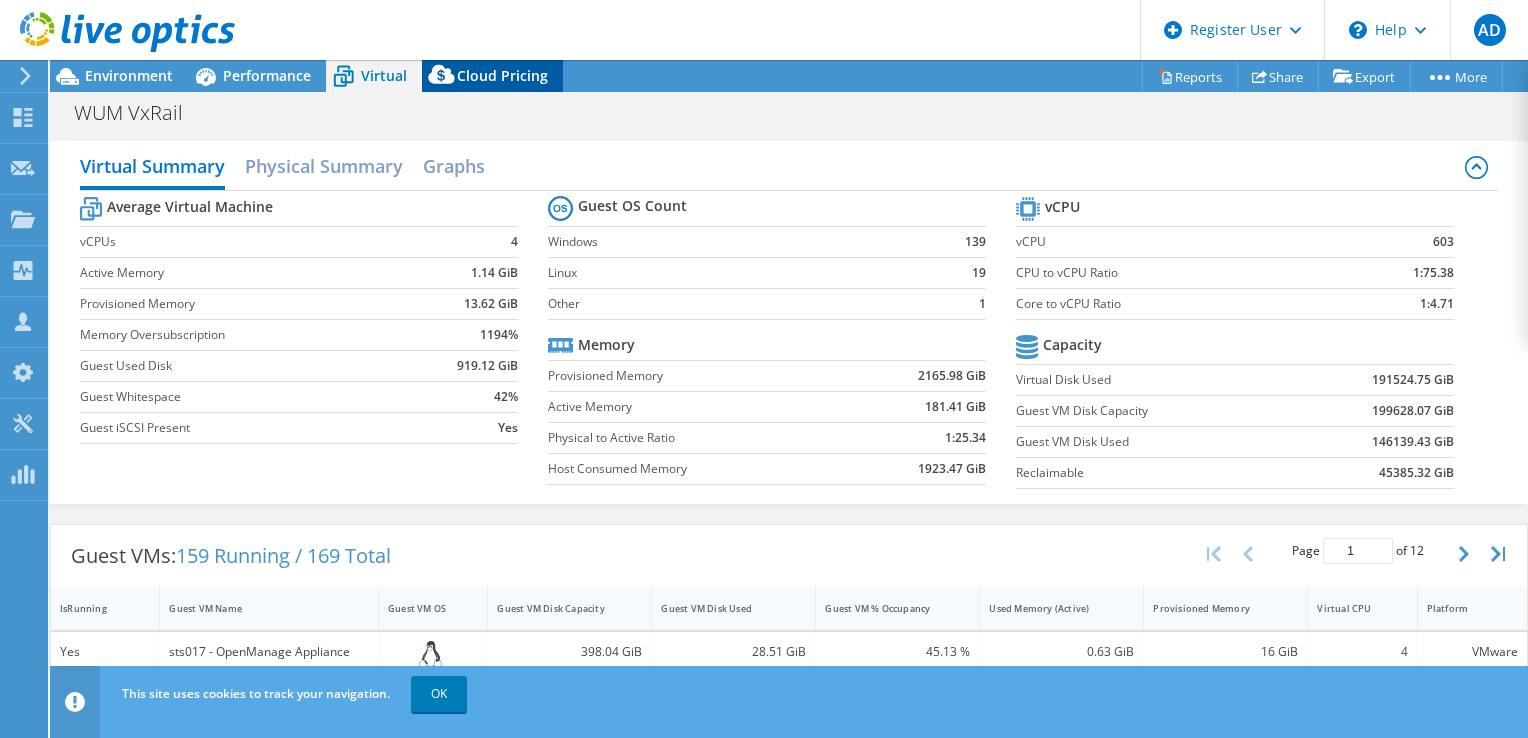 click 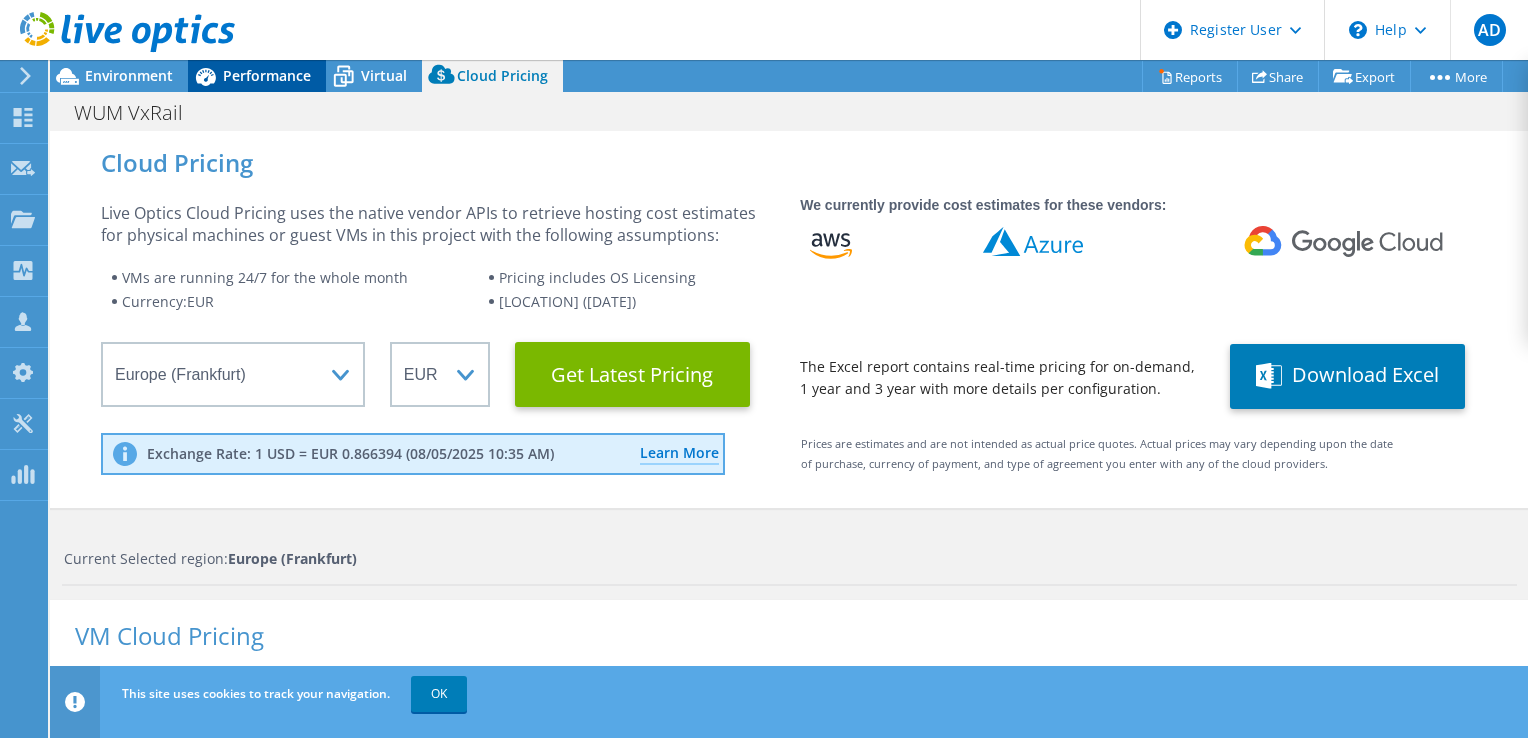 click on "Performance" at bounding box center [267, 75] 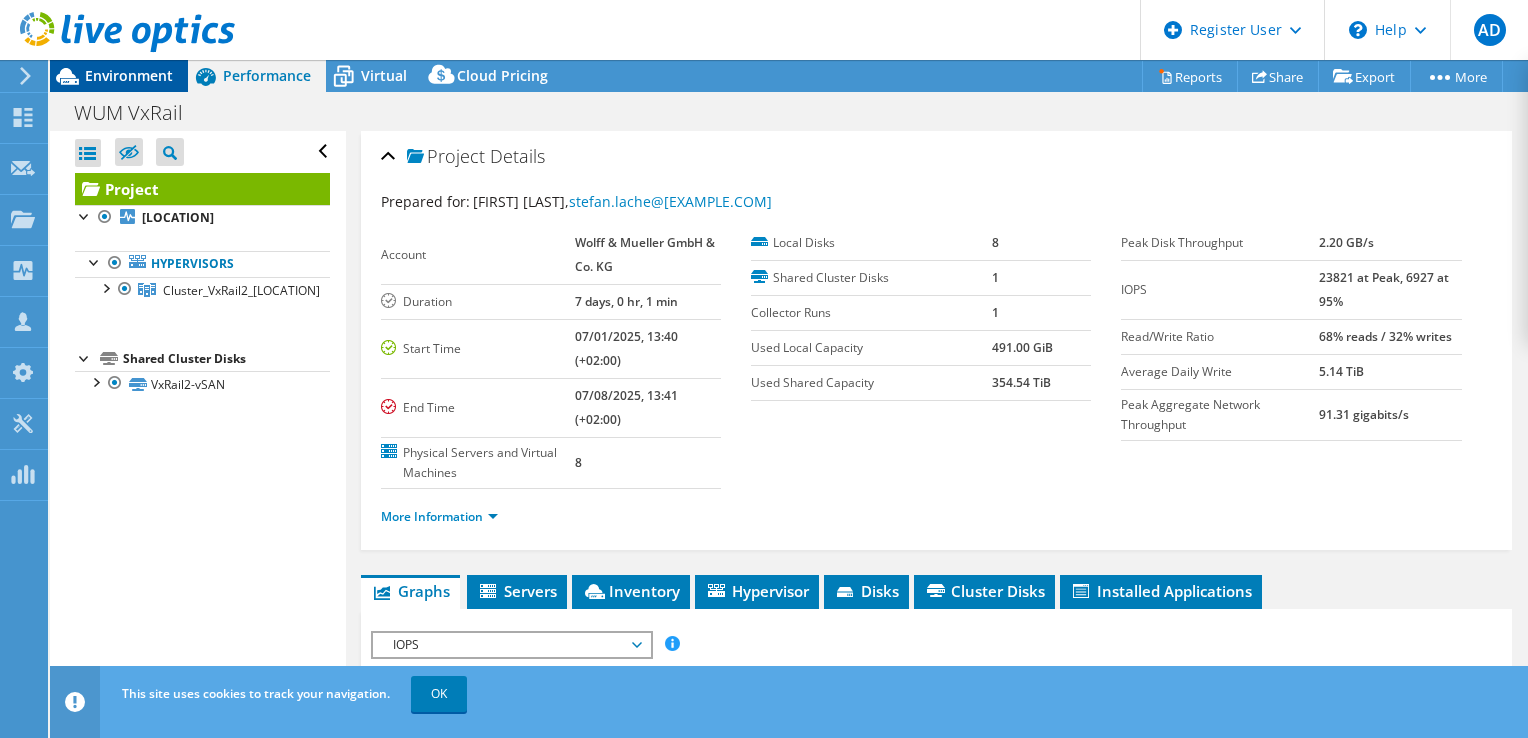 click on "Environment" at bounding box center [129, 75] 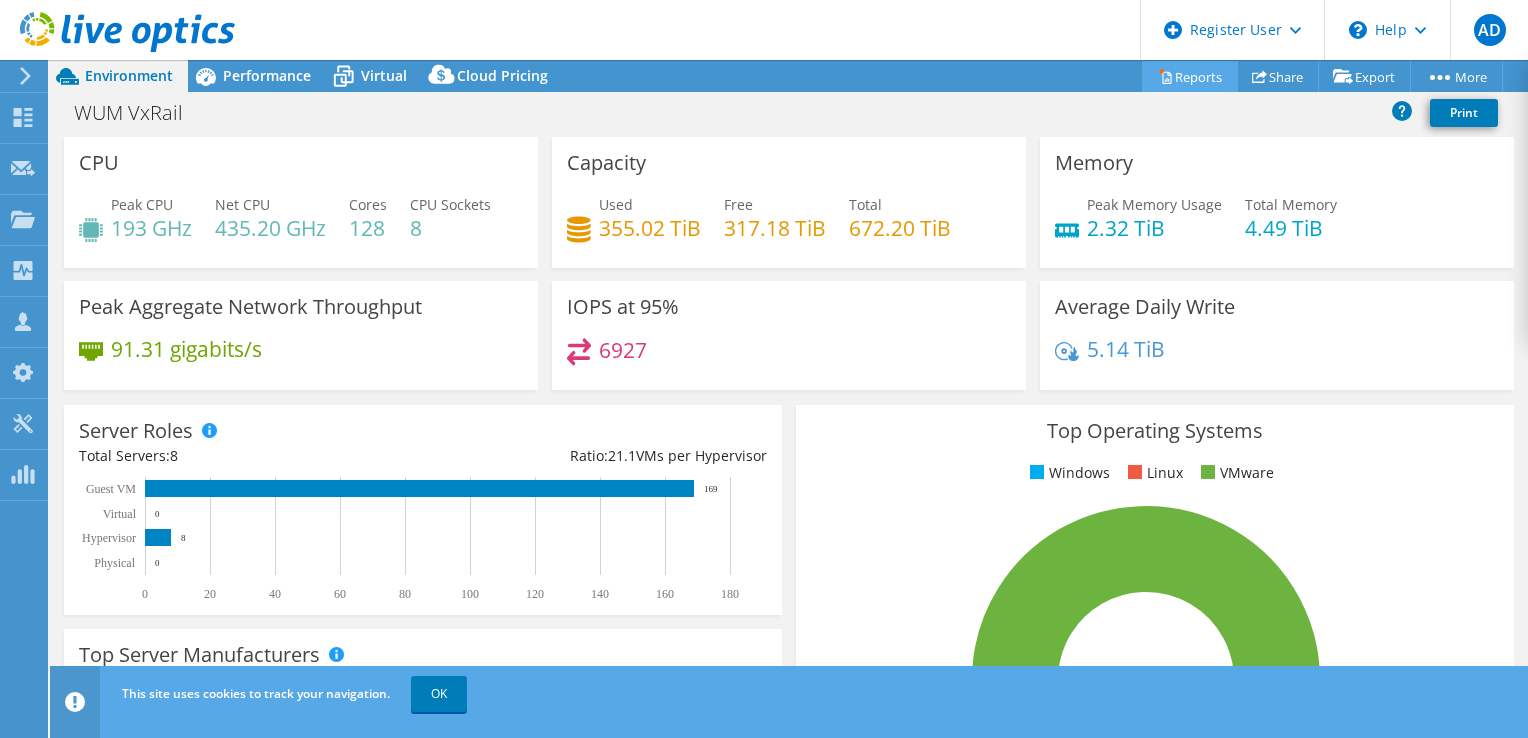 click on "Reports" at bounding box center [1190, 76] 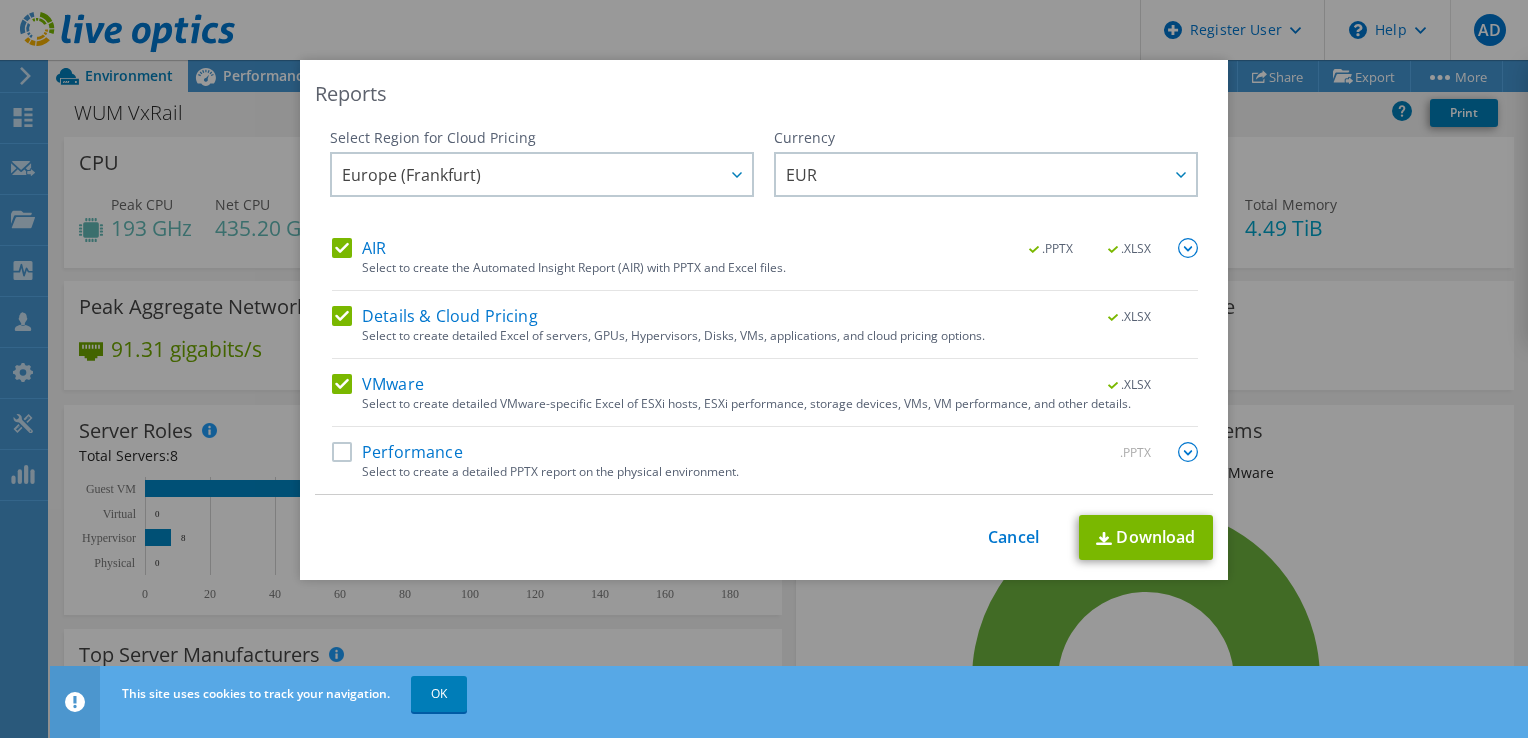 click on "Reports
Select Region for Cloud Pricing
Asia Pacific (Hong Kong)
Asia Pacific (Mumbai)
Asia Pacific (Seoul)
Asia Pacific (Singapore)
Asia Pacific (Tokyo)
Australia
Canada
Europe (Frankfurt)
Europe (London)
South America (Sao Paulo)
US East (Virginia)
US West (California)
Europe (Frankfurt)" at bounding box center (764, 369) 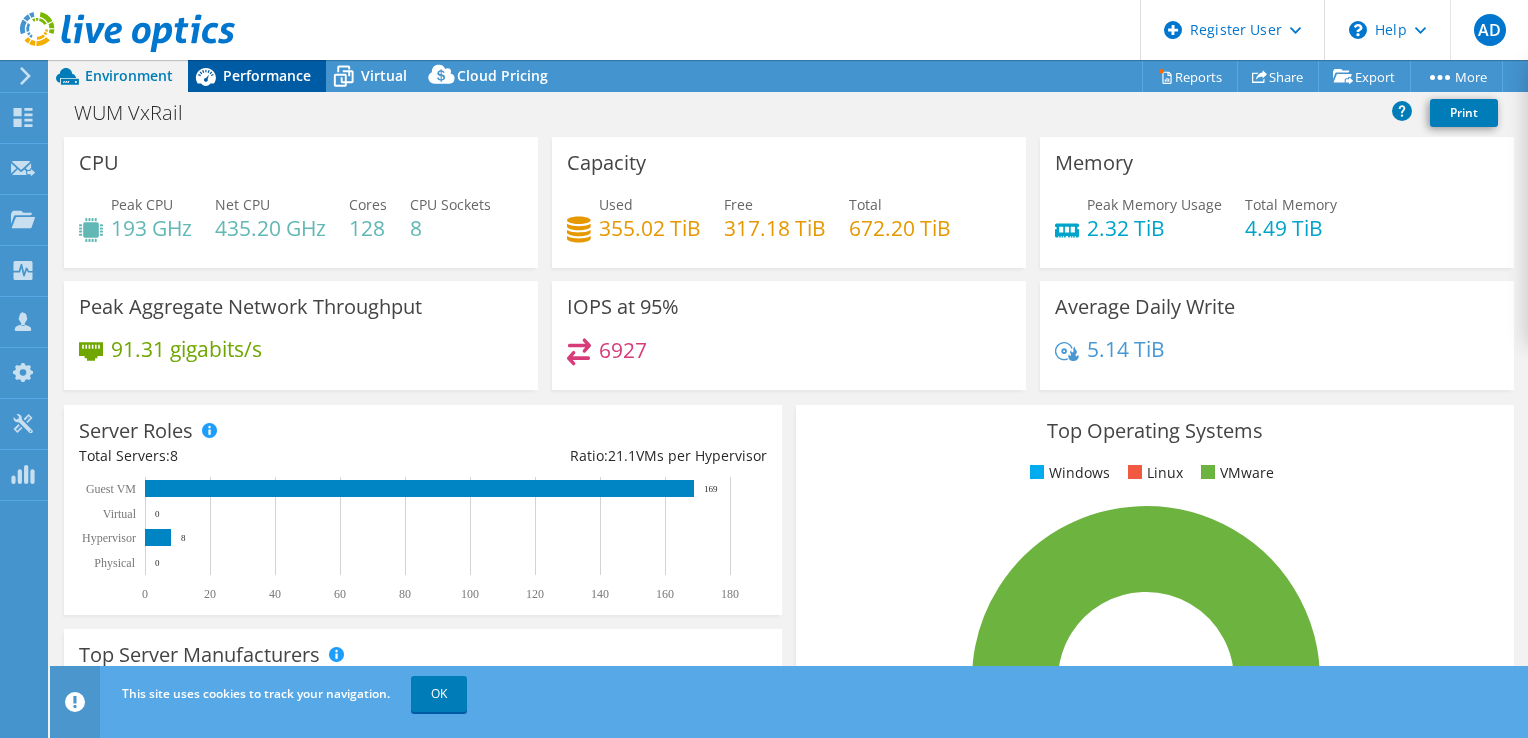 click on "Performance" at bounding box center (267, 75) 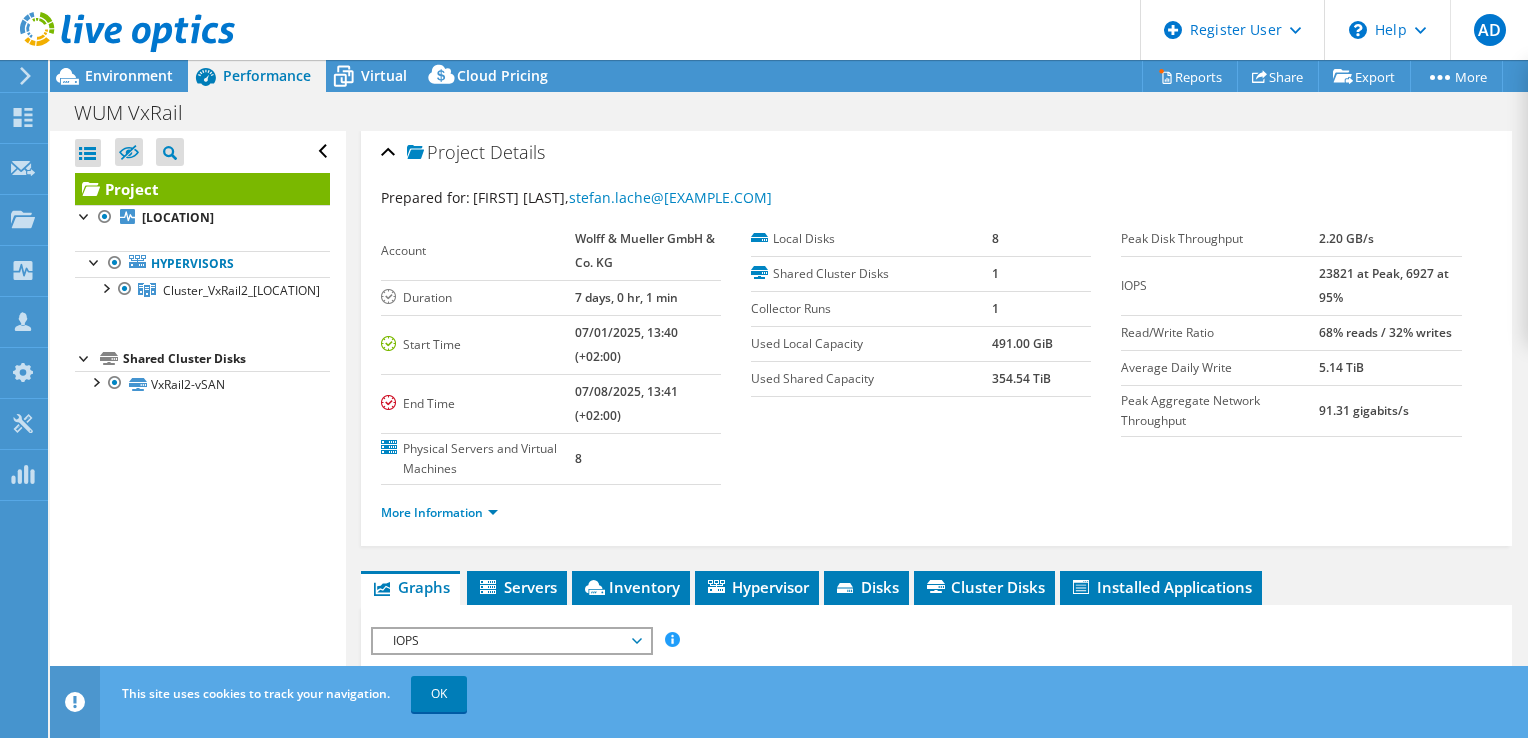 scroll, scrollTop: 0, scrollLeft: 0, axis: both 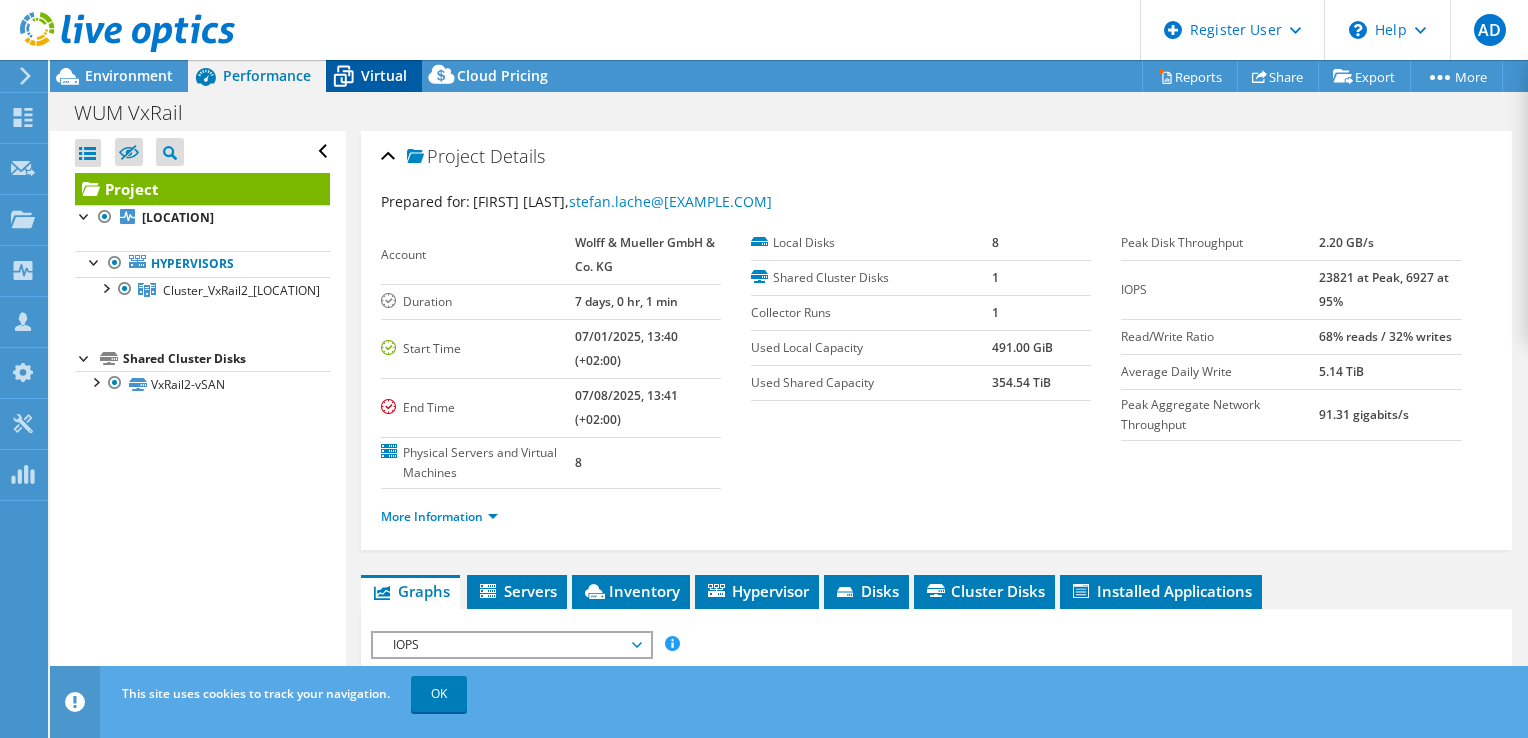 click on "Virtual" at bounding box center [384, 75] 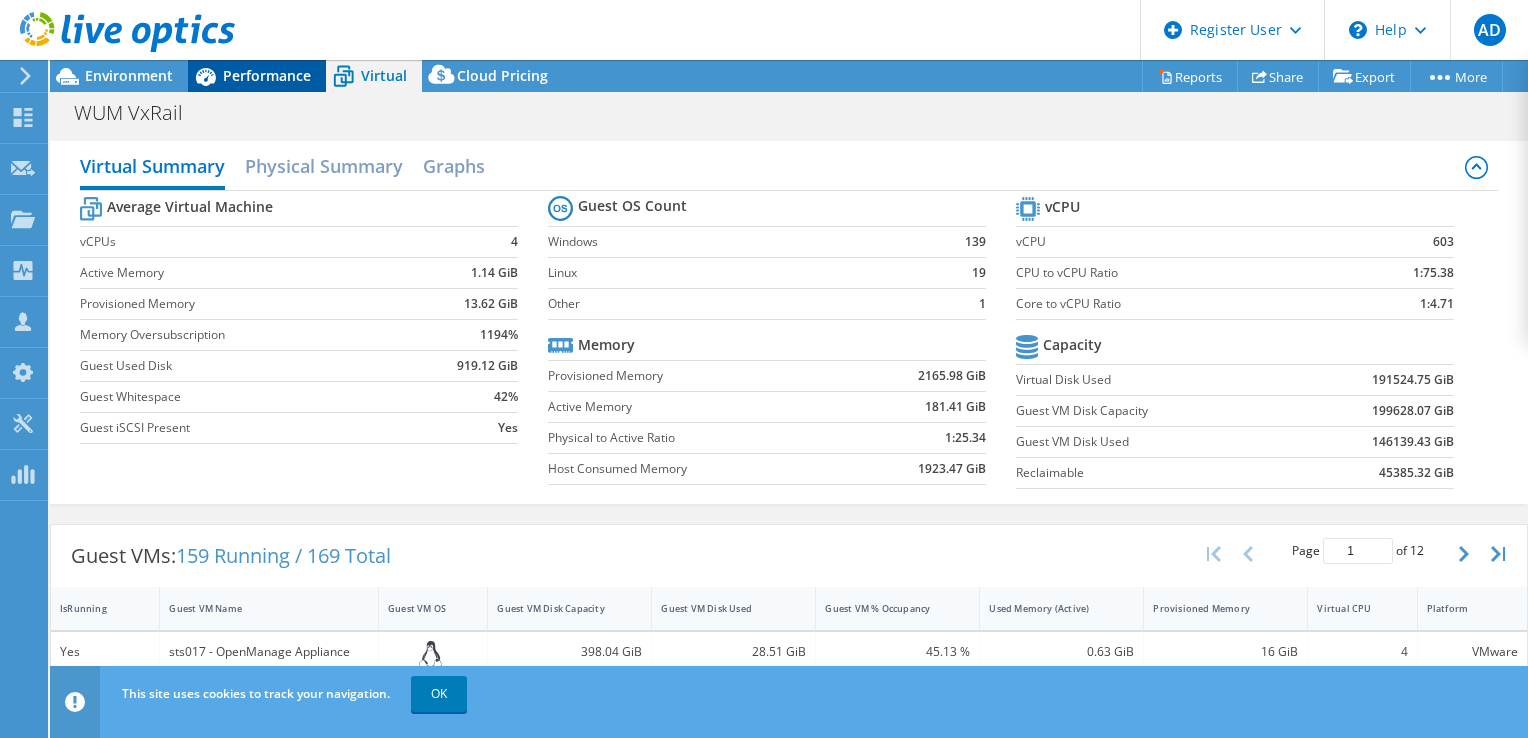 click on "Performance" at bounding box center (267, 75) 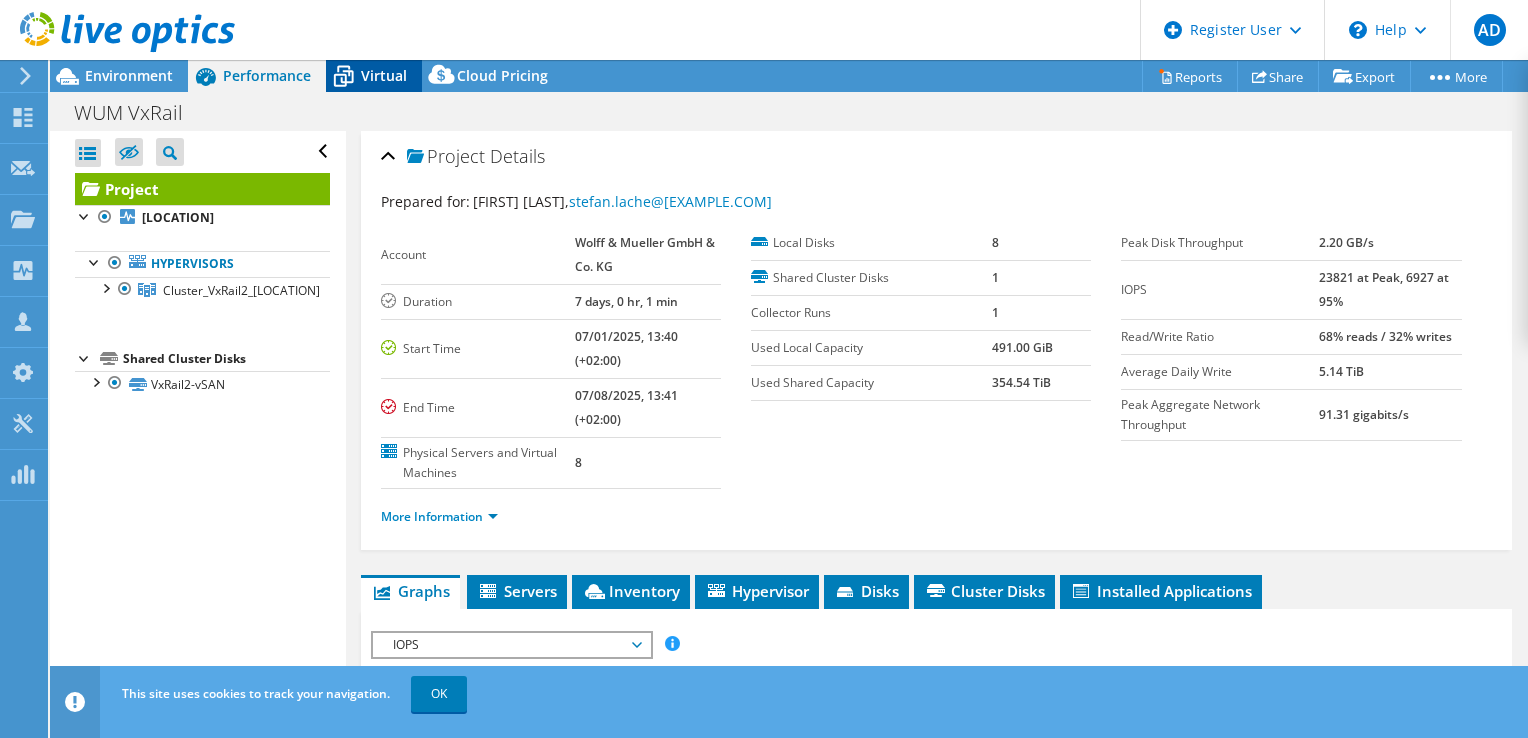 click on "Virtual" at bounding box center [384, 75] 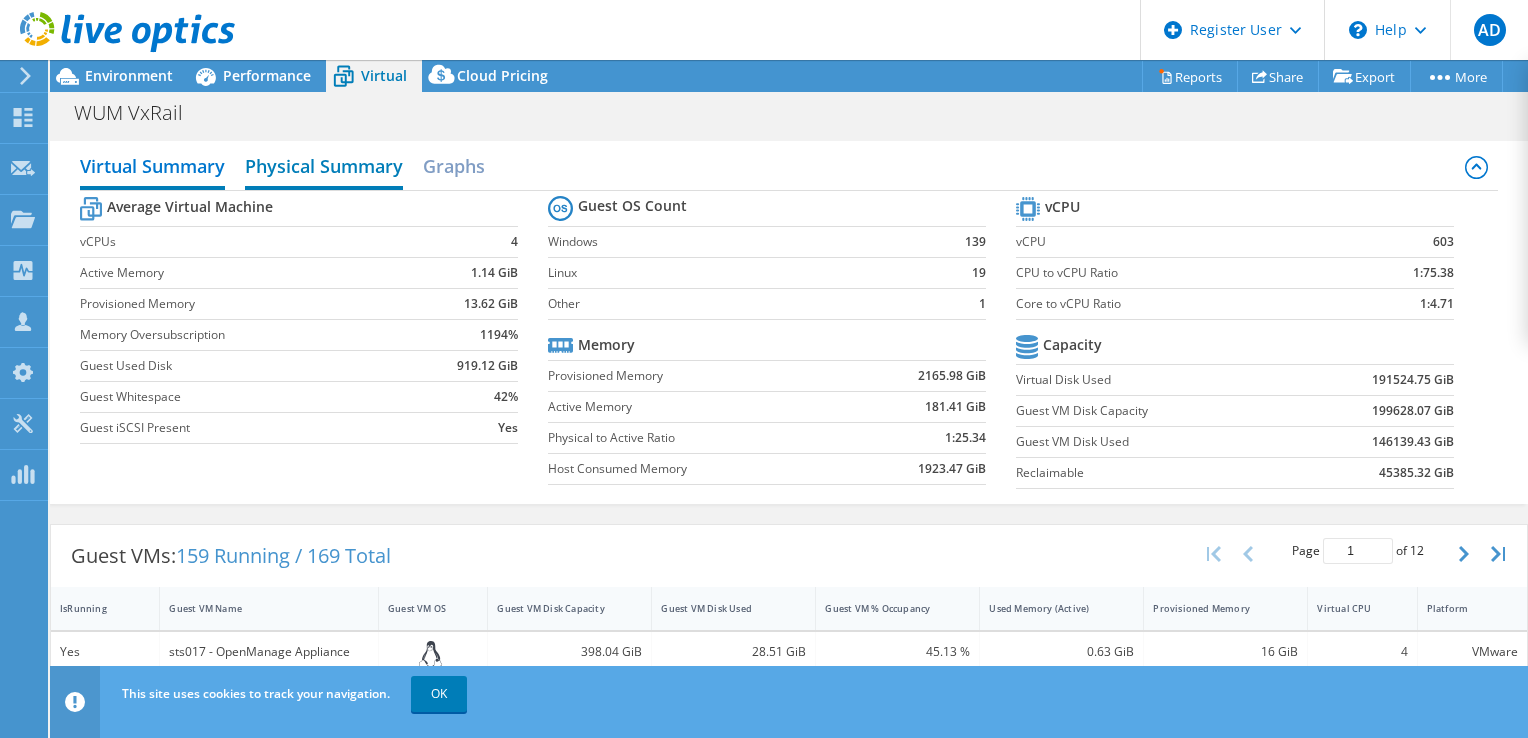 click on "Physical Summary" at bounding box center (324, 168) 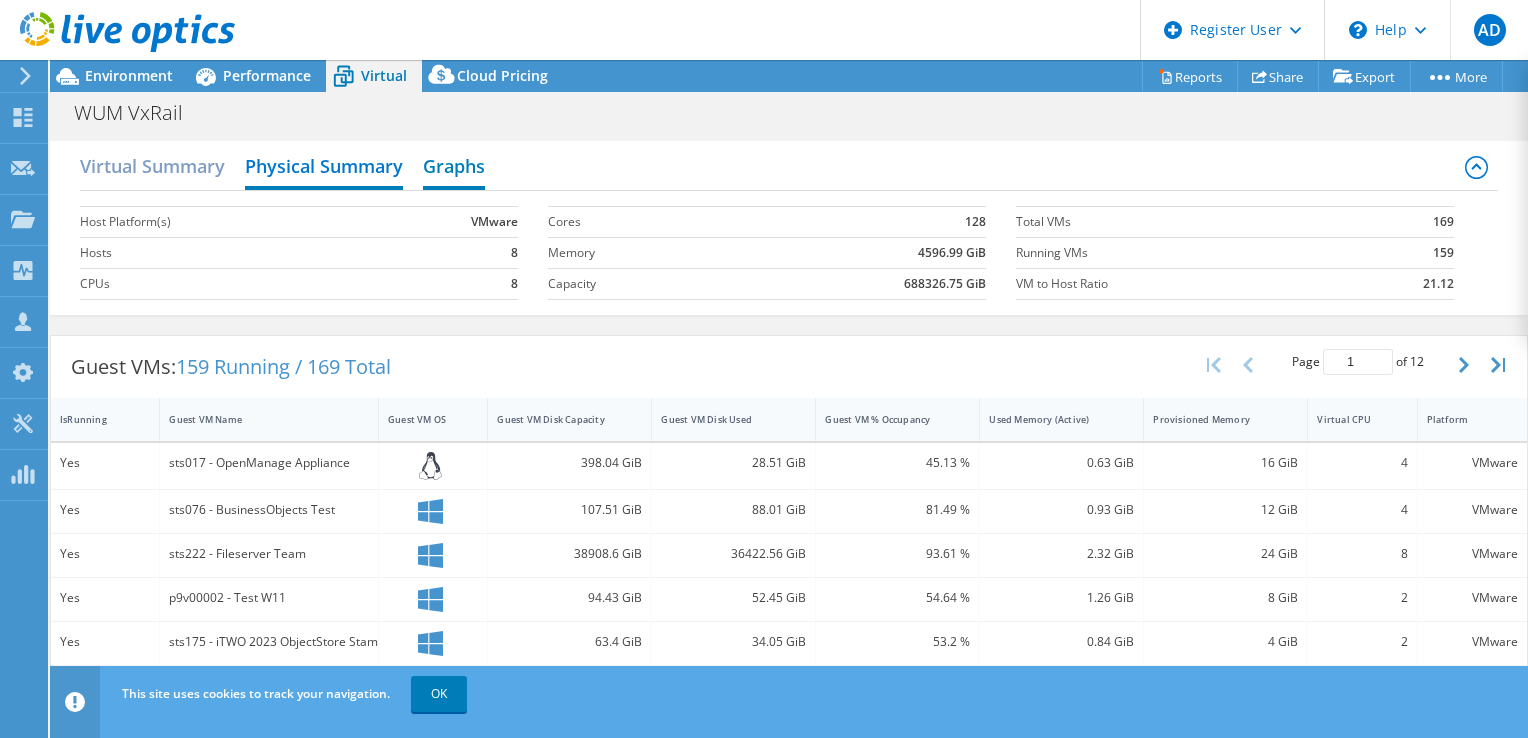 click on "Graphs" at bounding box center [454, 168] 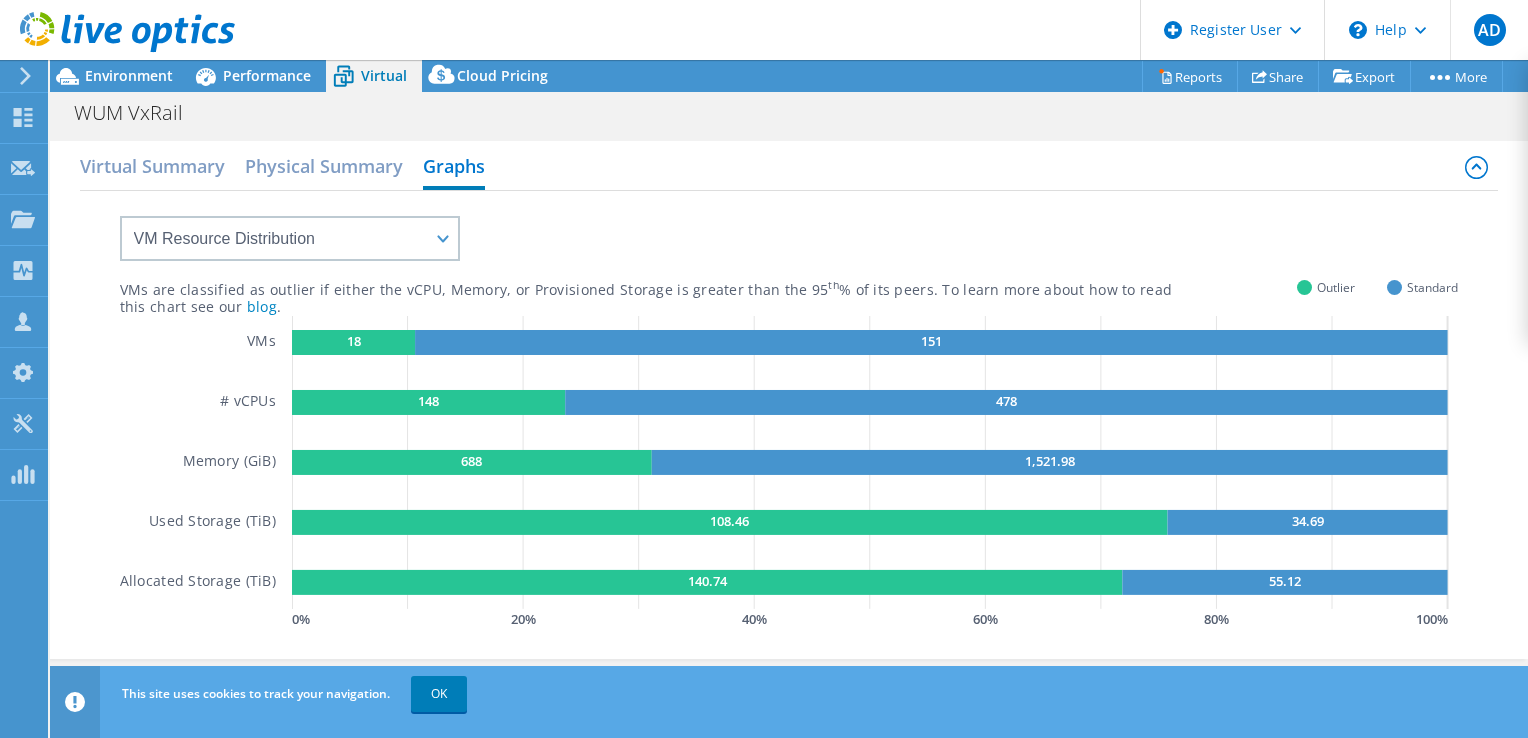 scroll, scrollTop: 400, scrollLeft: 0, axis: vertical 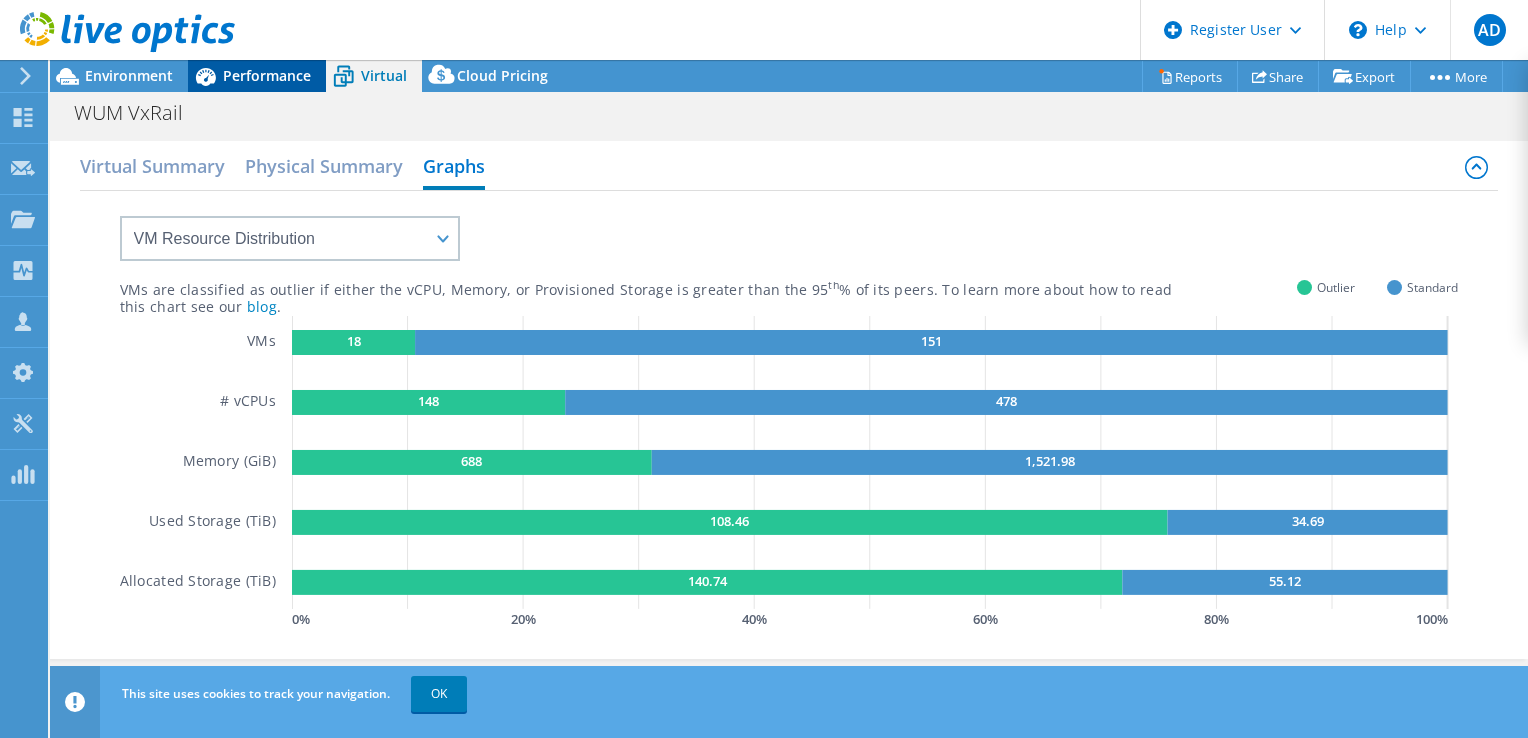 click on "Performance" at bounding box center [267, 75] 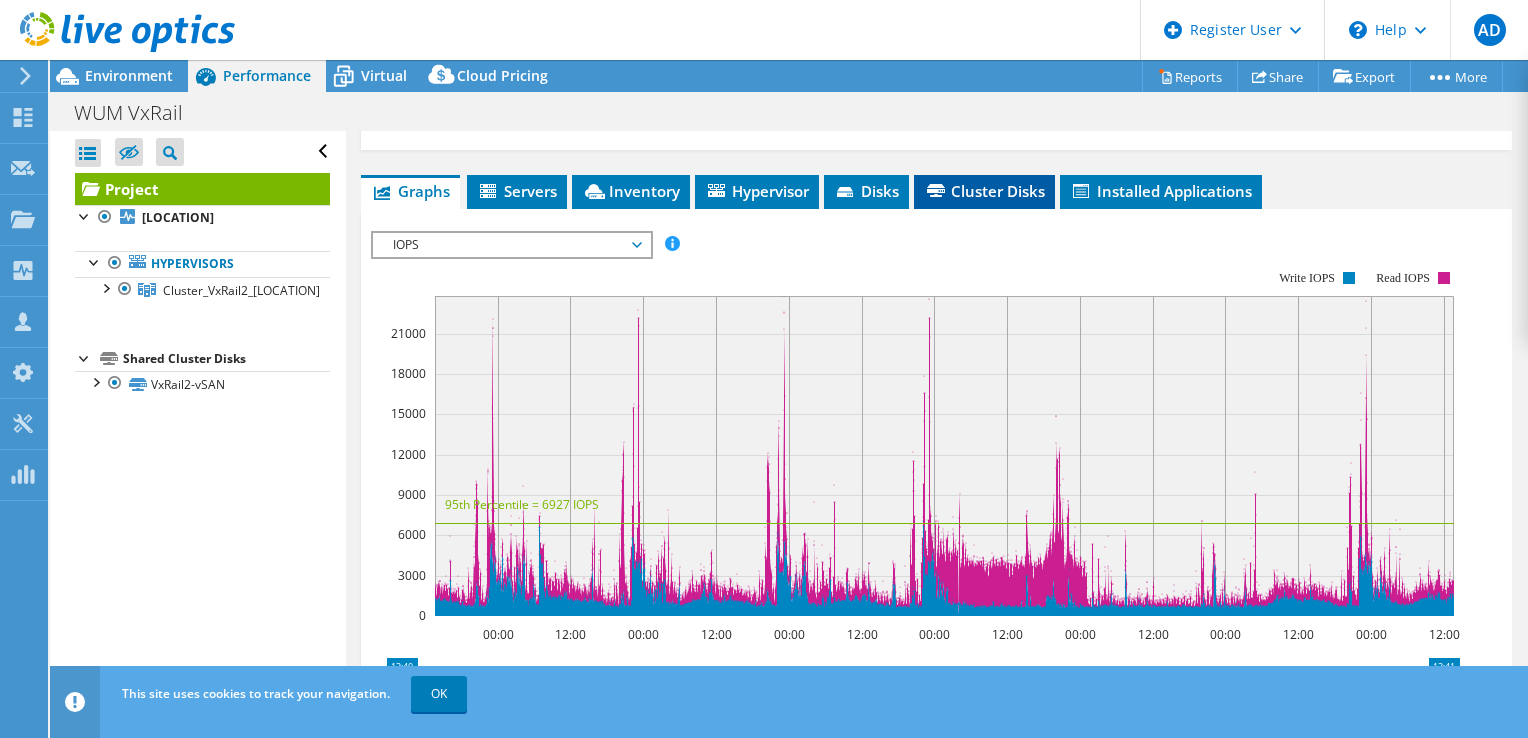 click on "Cluster Disks" at bounding box center [984, 191] 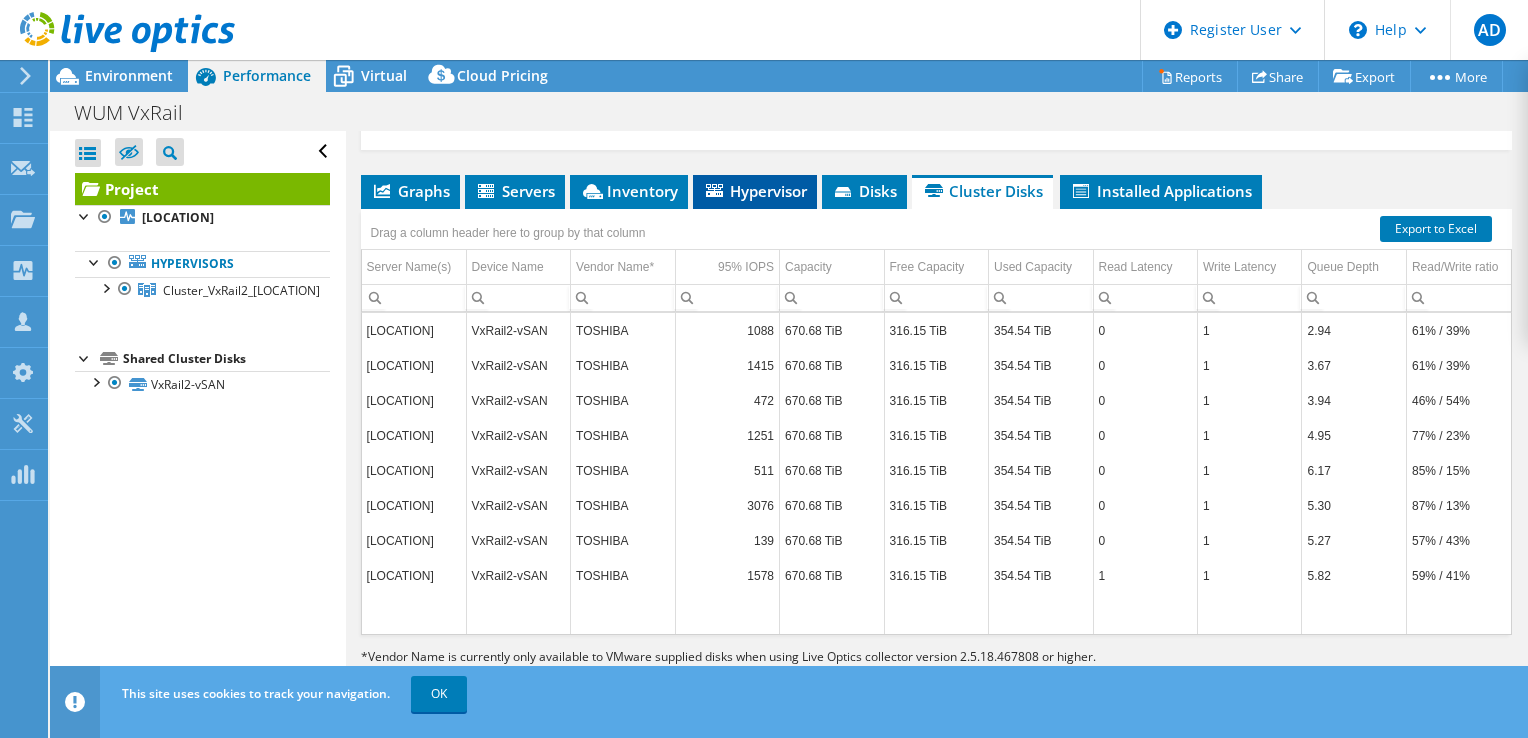 click on "Hypervisor" at bounding box center [755, 191] 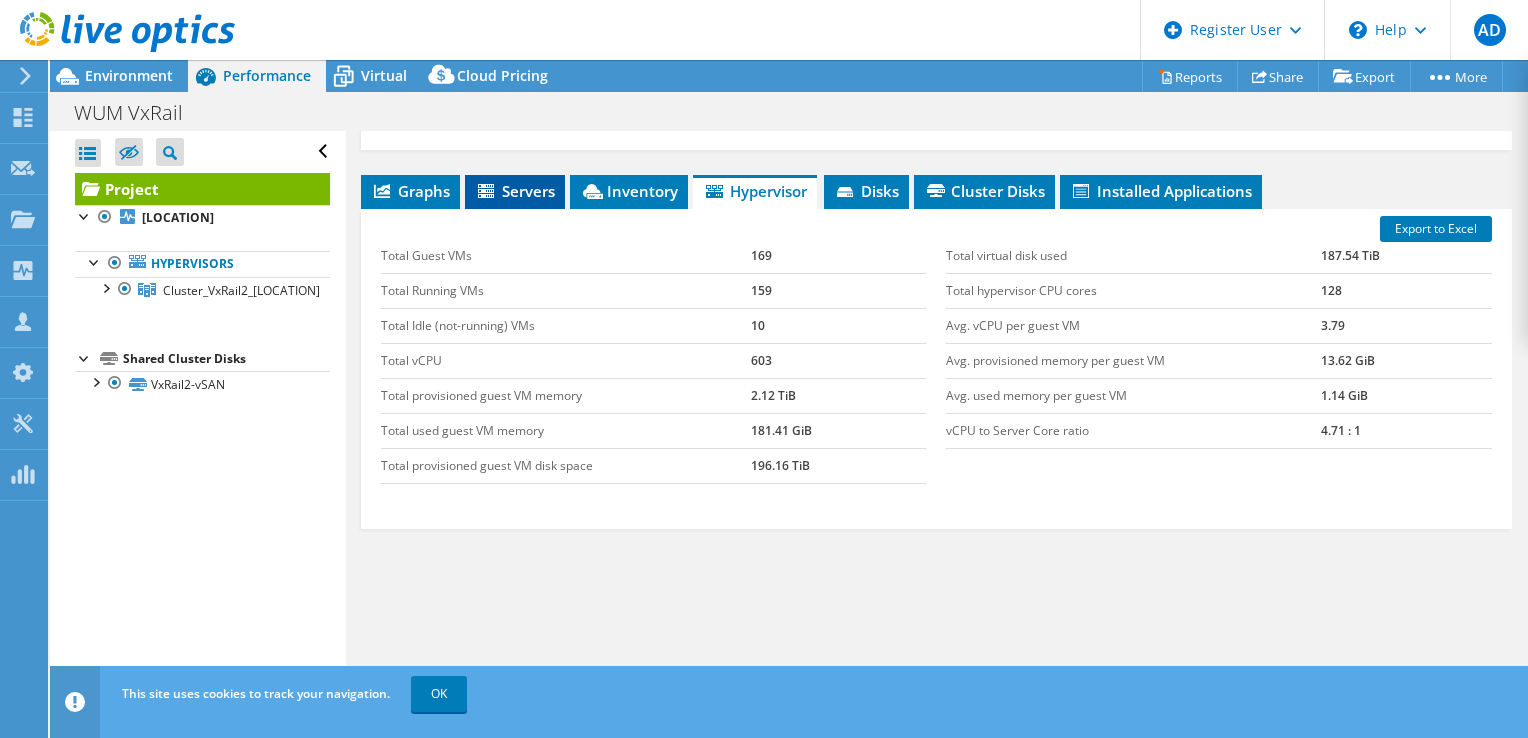 click on "Servers" at bounding box center [515, 191] 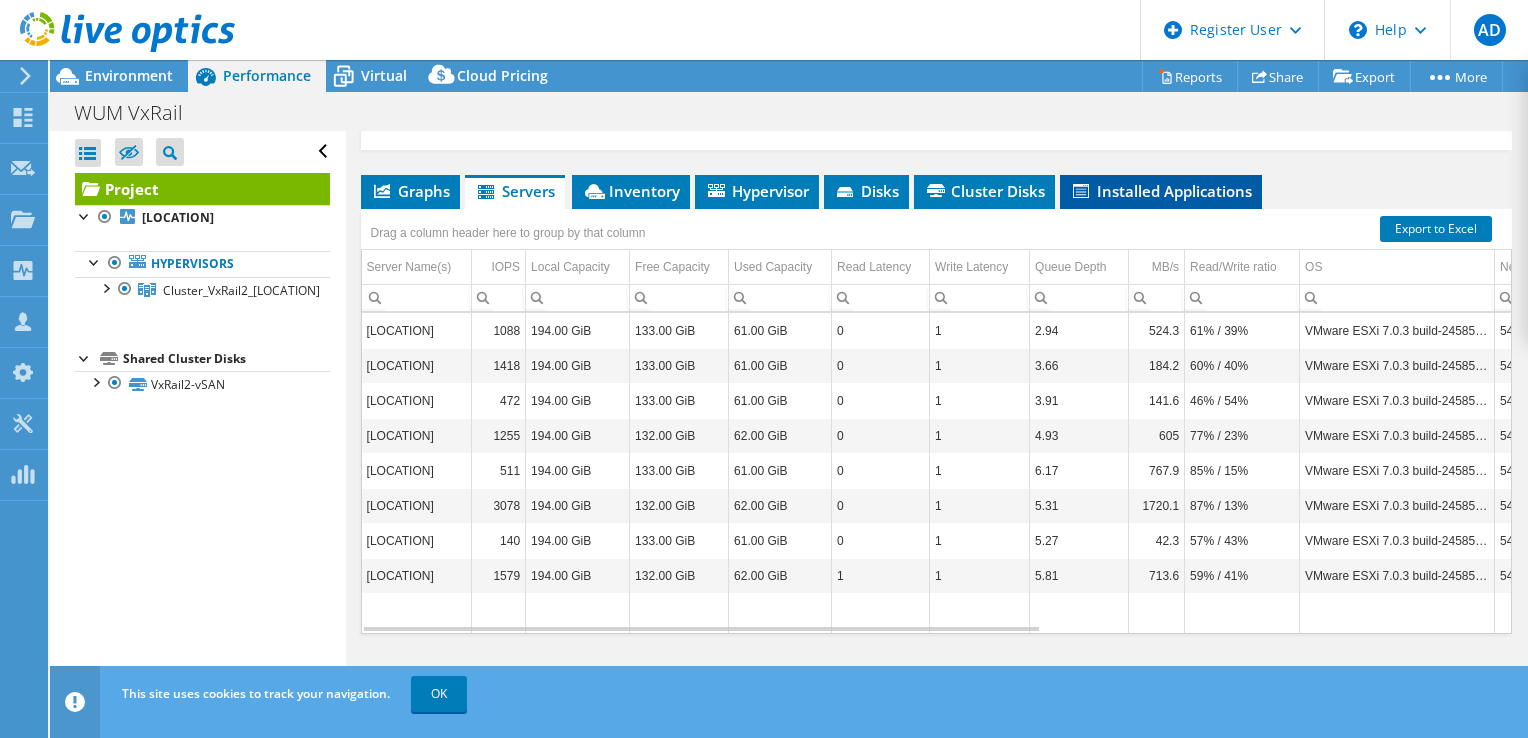 click on "Installed Applications" at bounding box center (1161, 191) 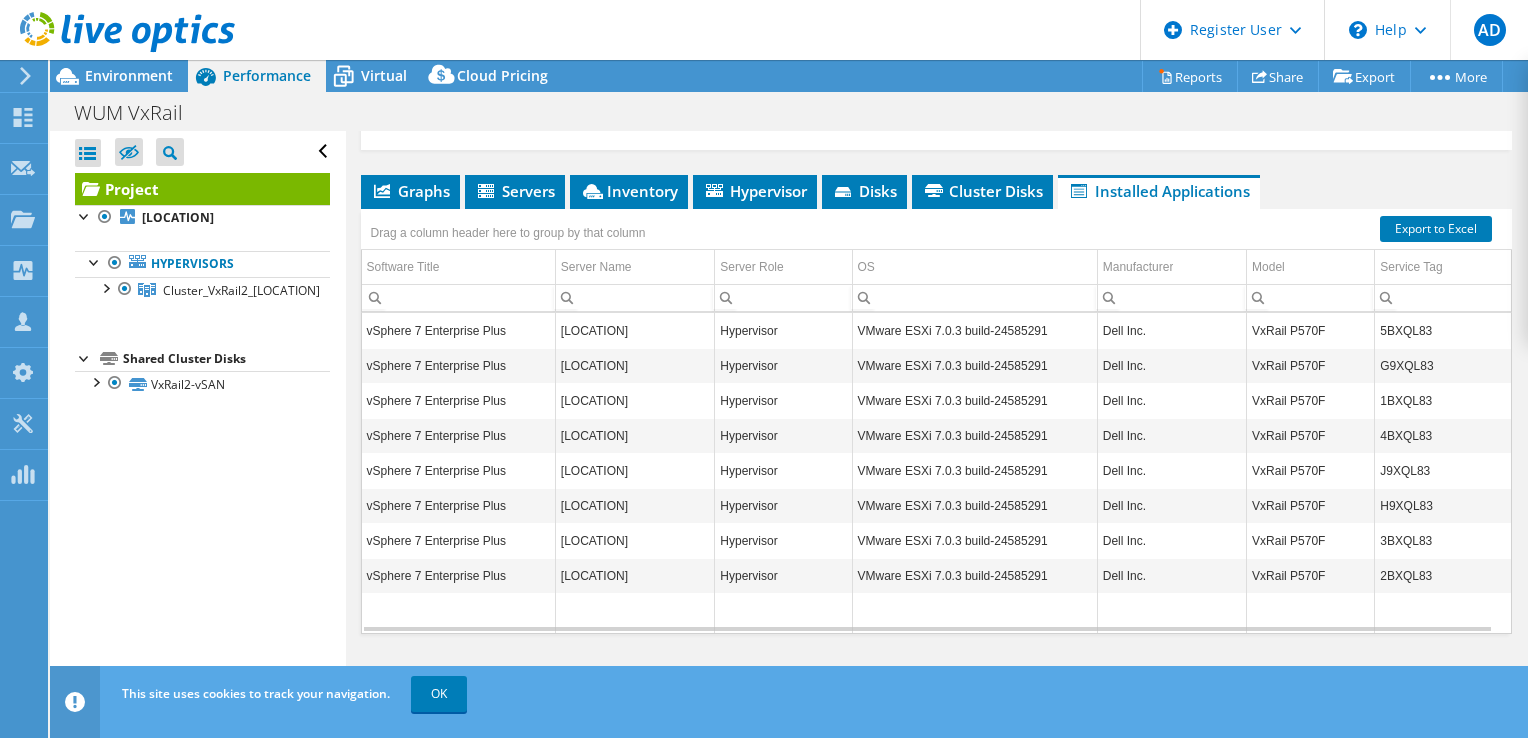 click on "Shared Cluster Disks" at bounding box center (226, 359) 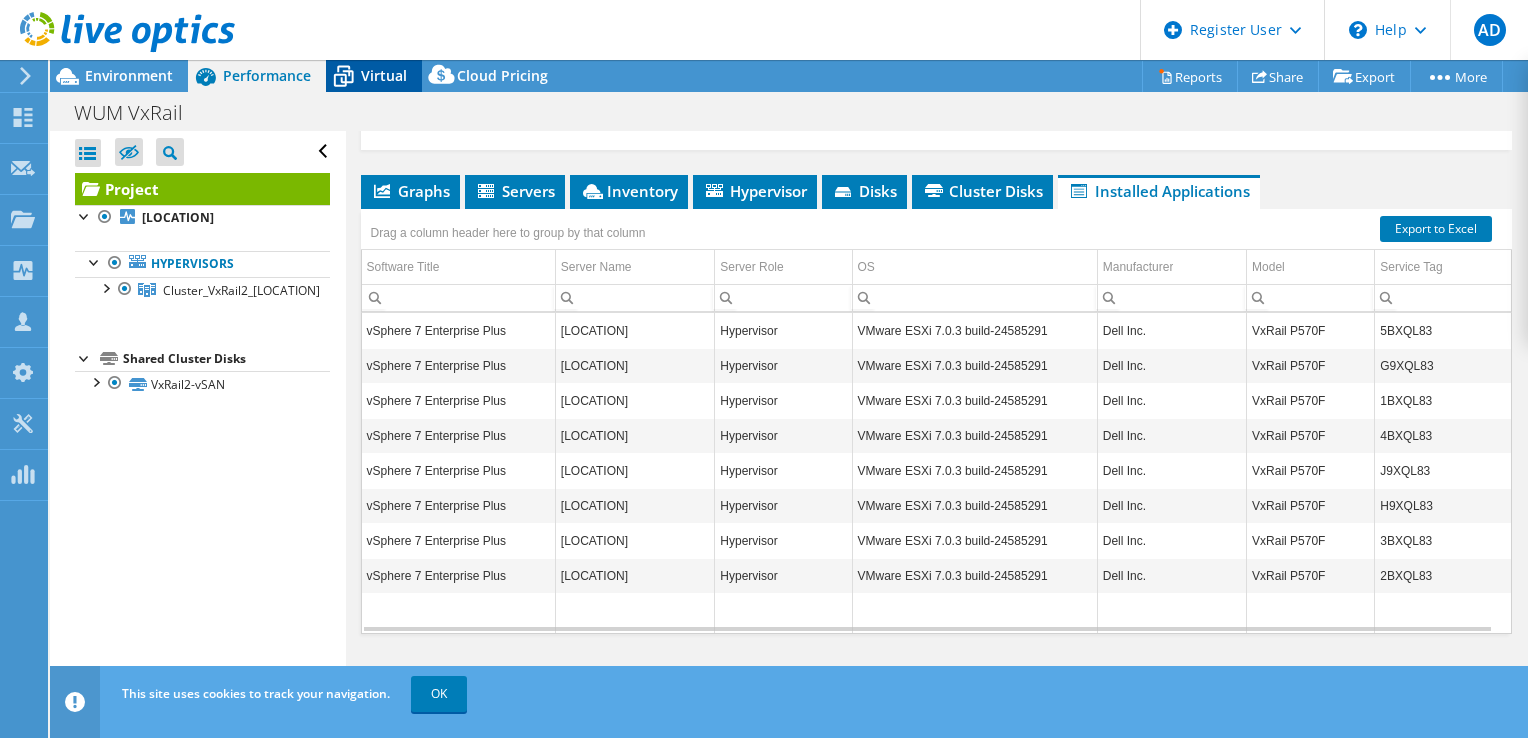 click on "Virtual" at bounding box center (384, 75) 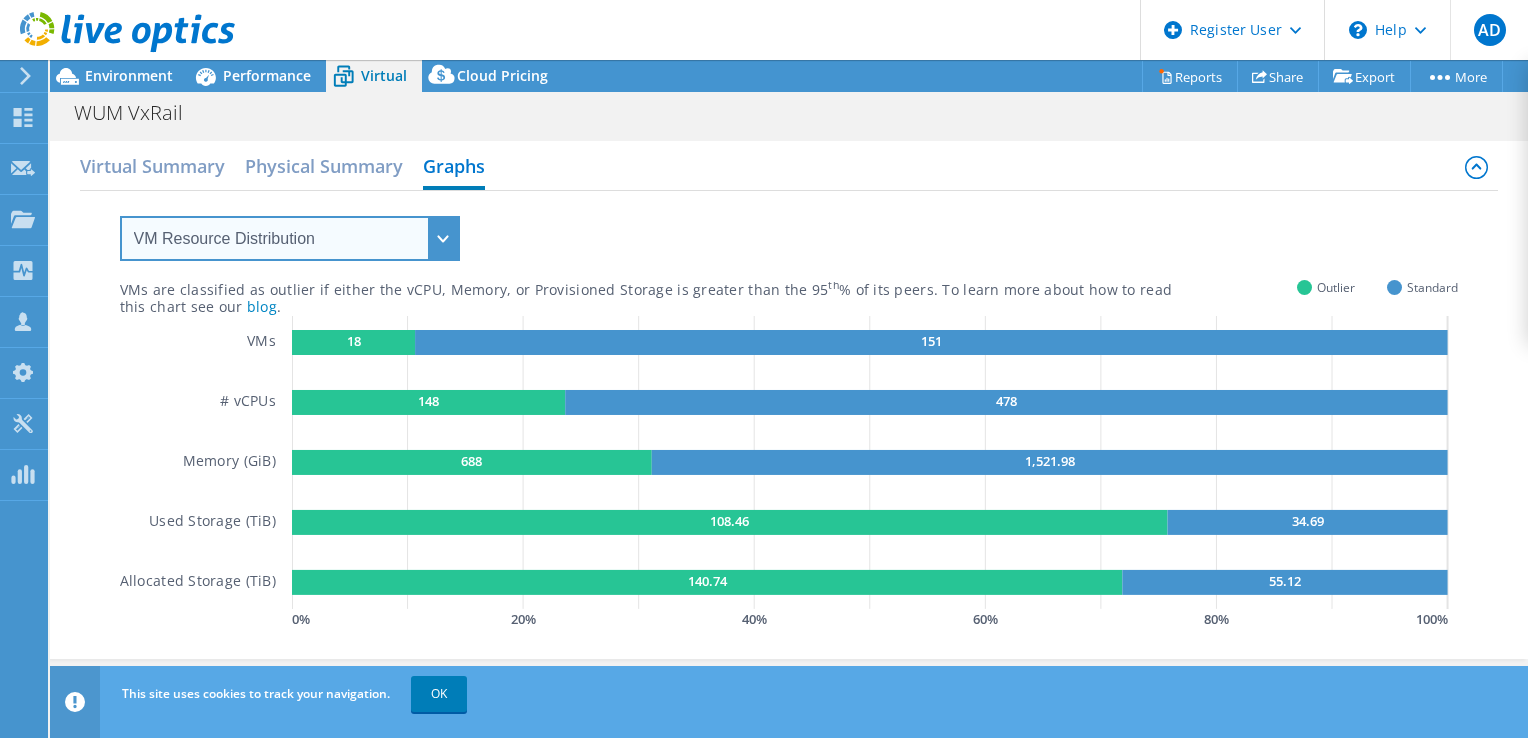 click on "VM Resource Distribution Provisioning Contrast Over Provisioning" at bounding box center (290, 238) 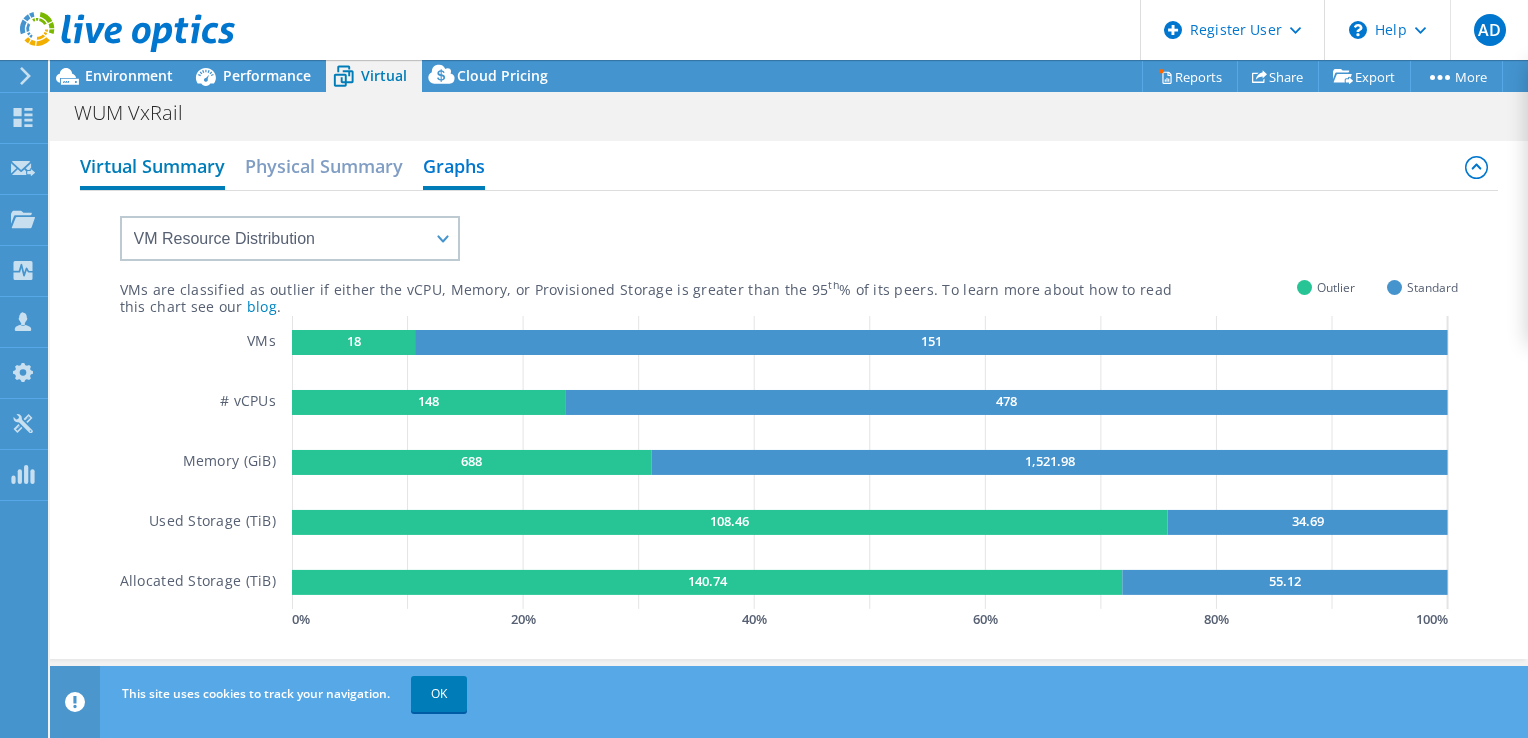 click on "Virtual Summary" at bounding box center [152, 168] 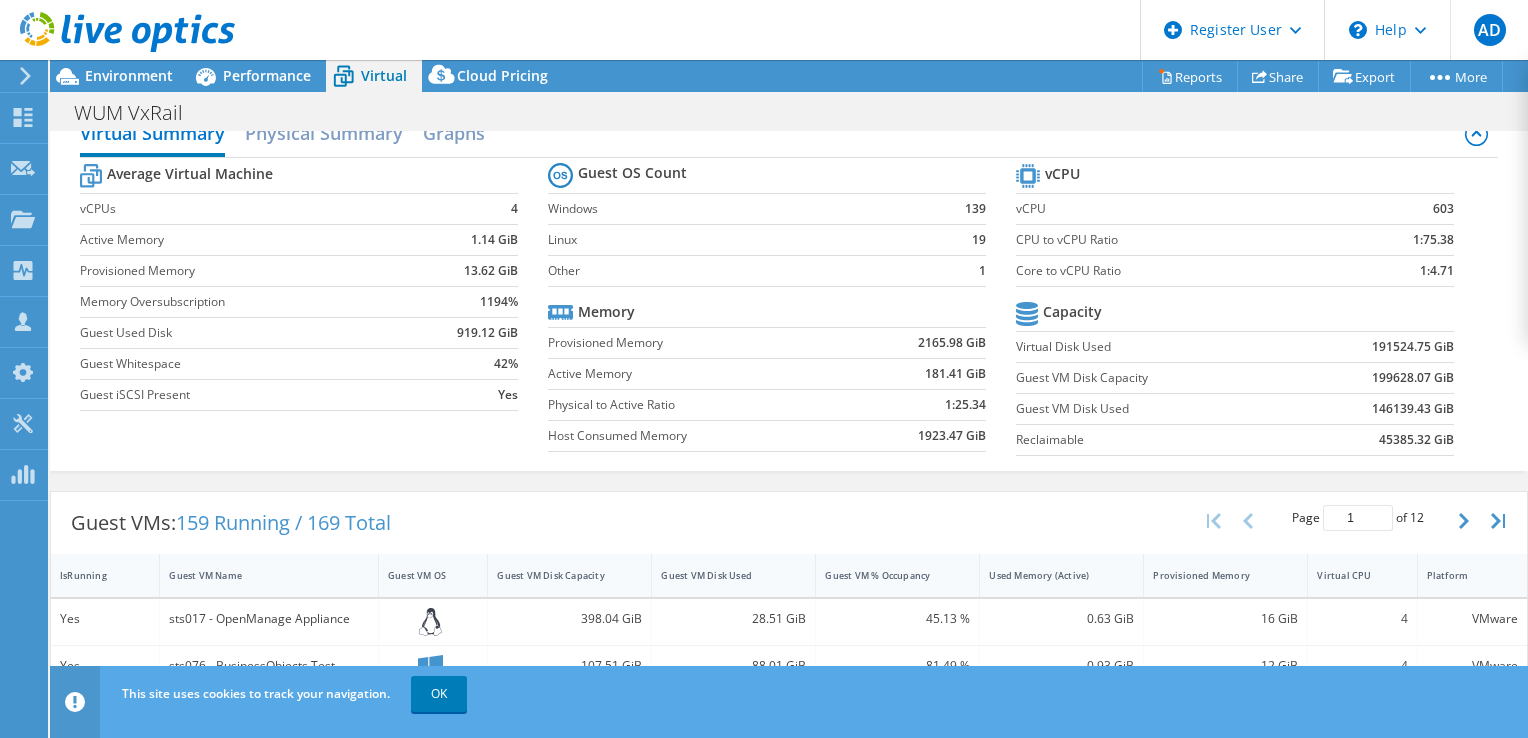 scroll, scrollTop: 0, scrollLeft: 0, axis: both 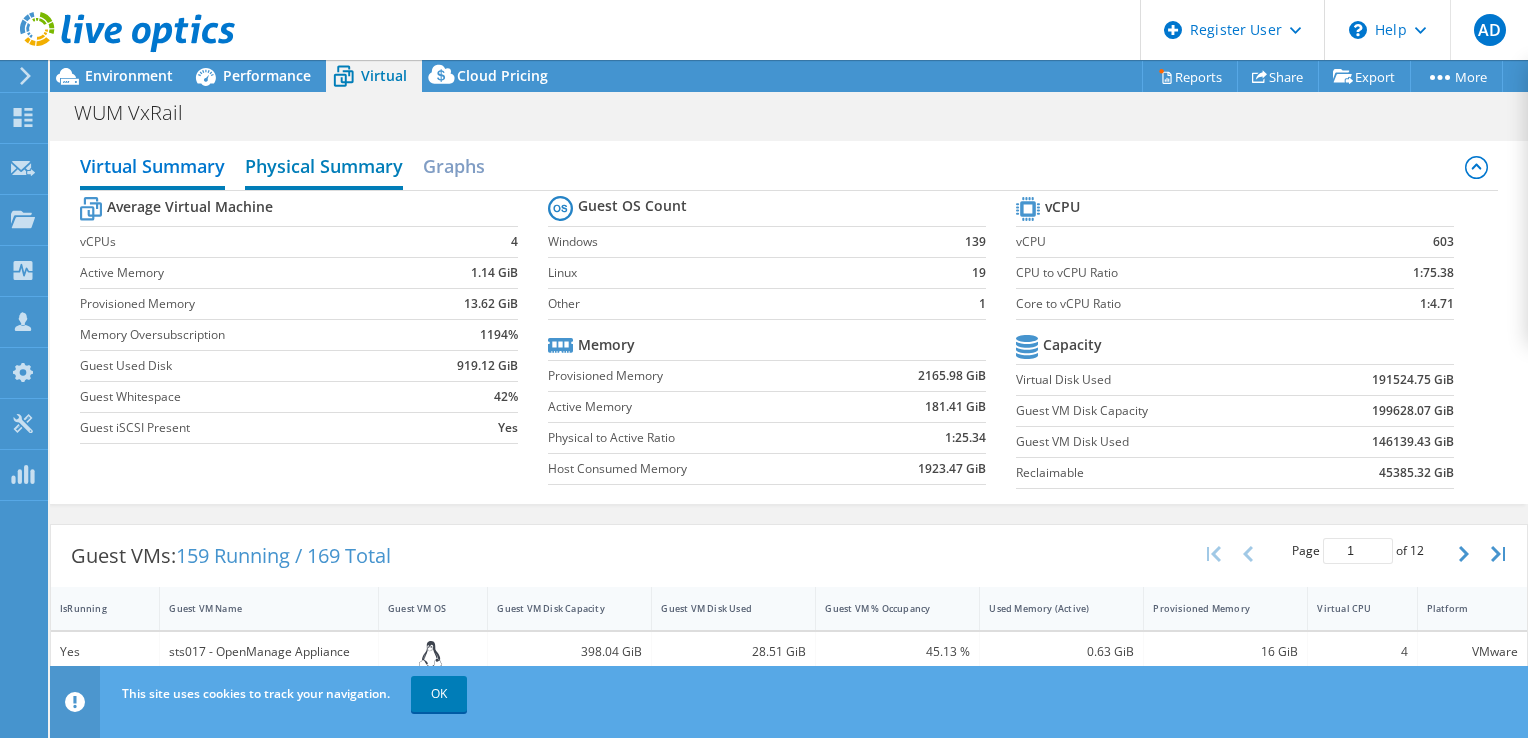 click on "Physical Summary" at bounding box center [324, 168] 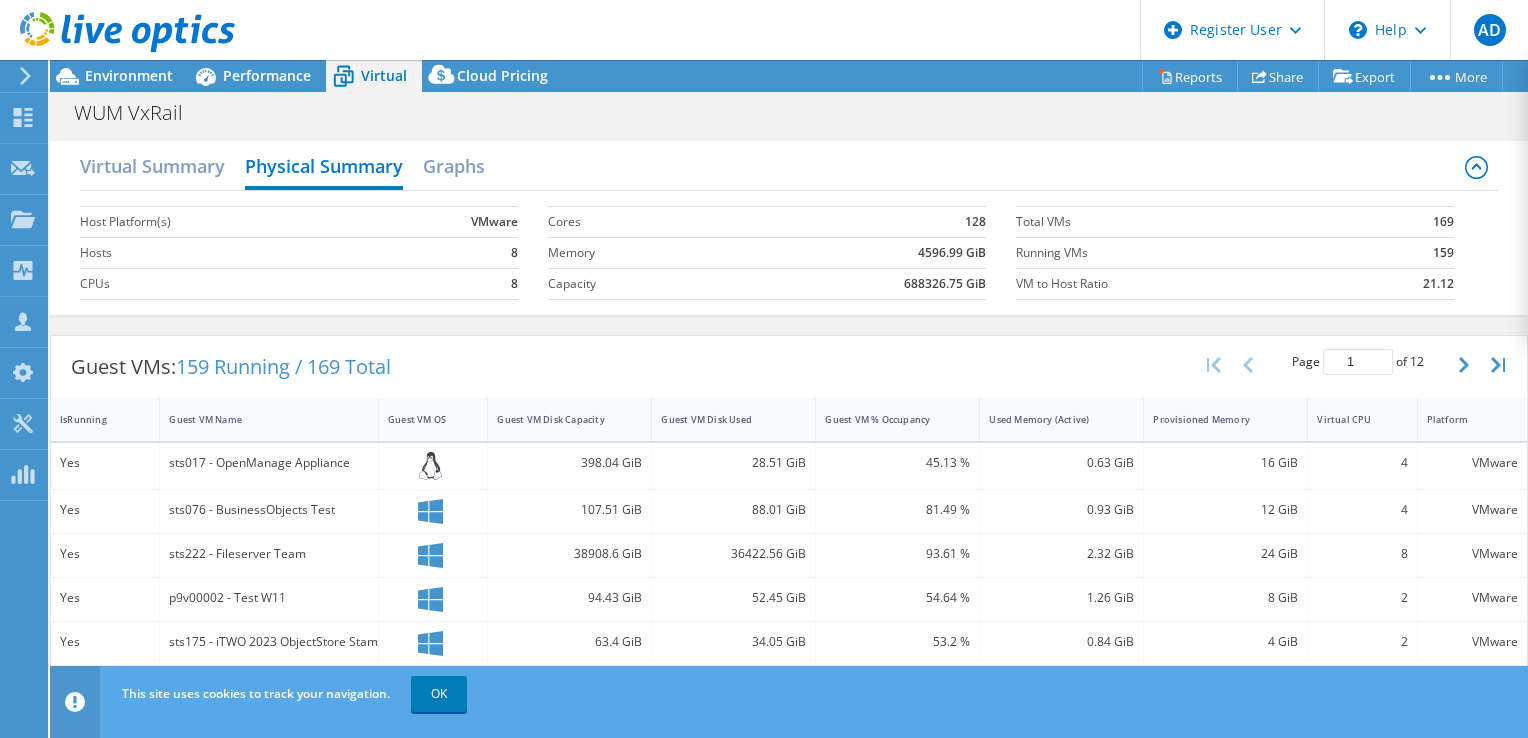 scroll, scrollTop: 100, scrollLeft: 0, axis: vertical 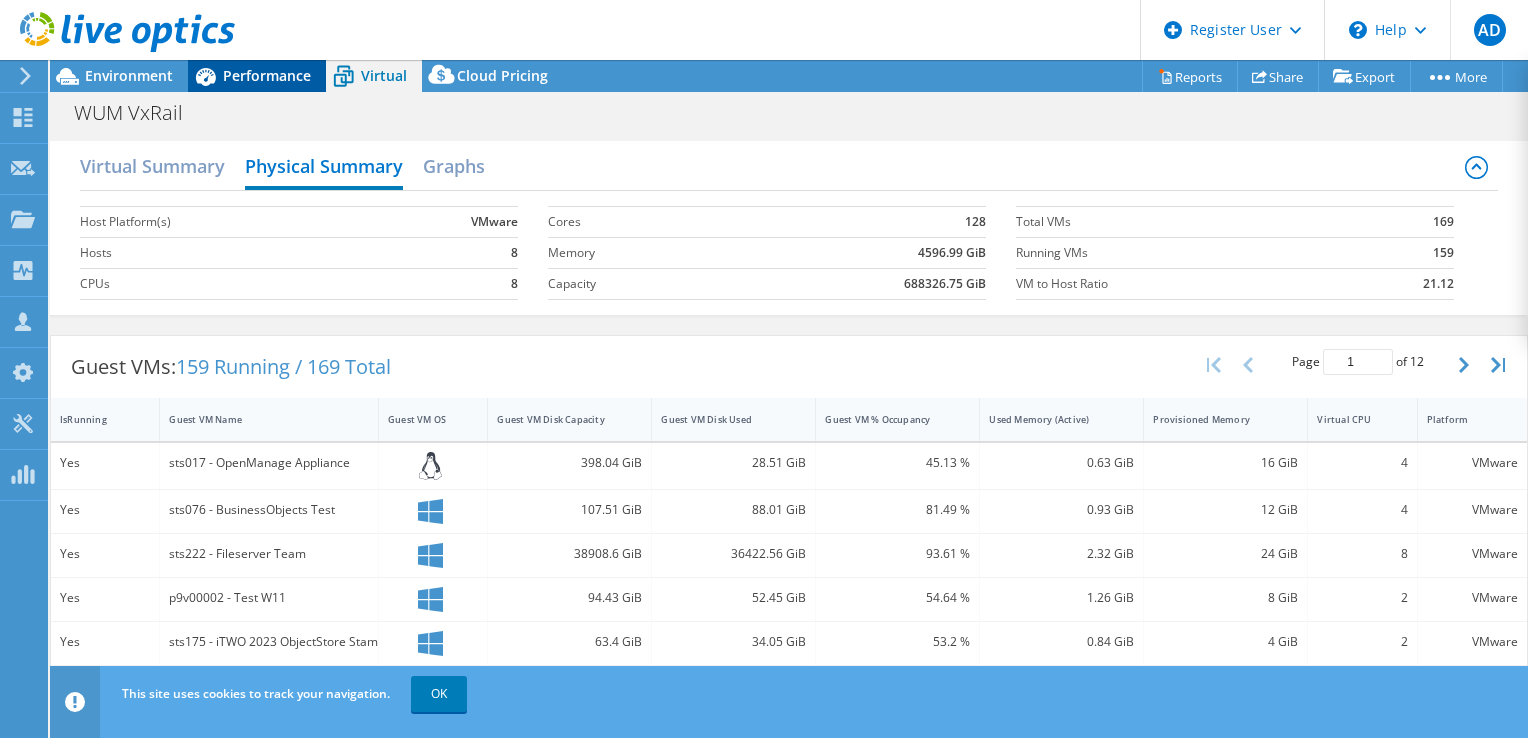 click on "Performance" at bounding box center (257, 76) 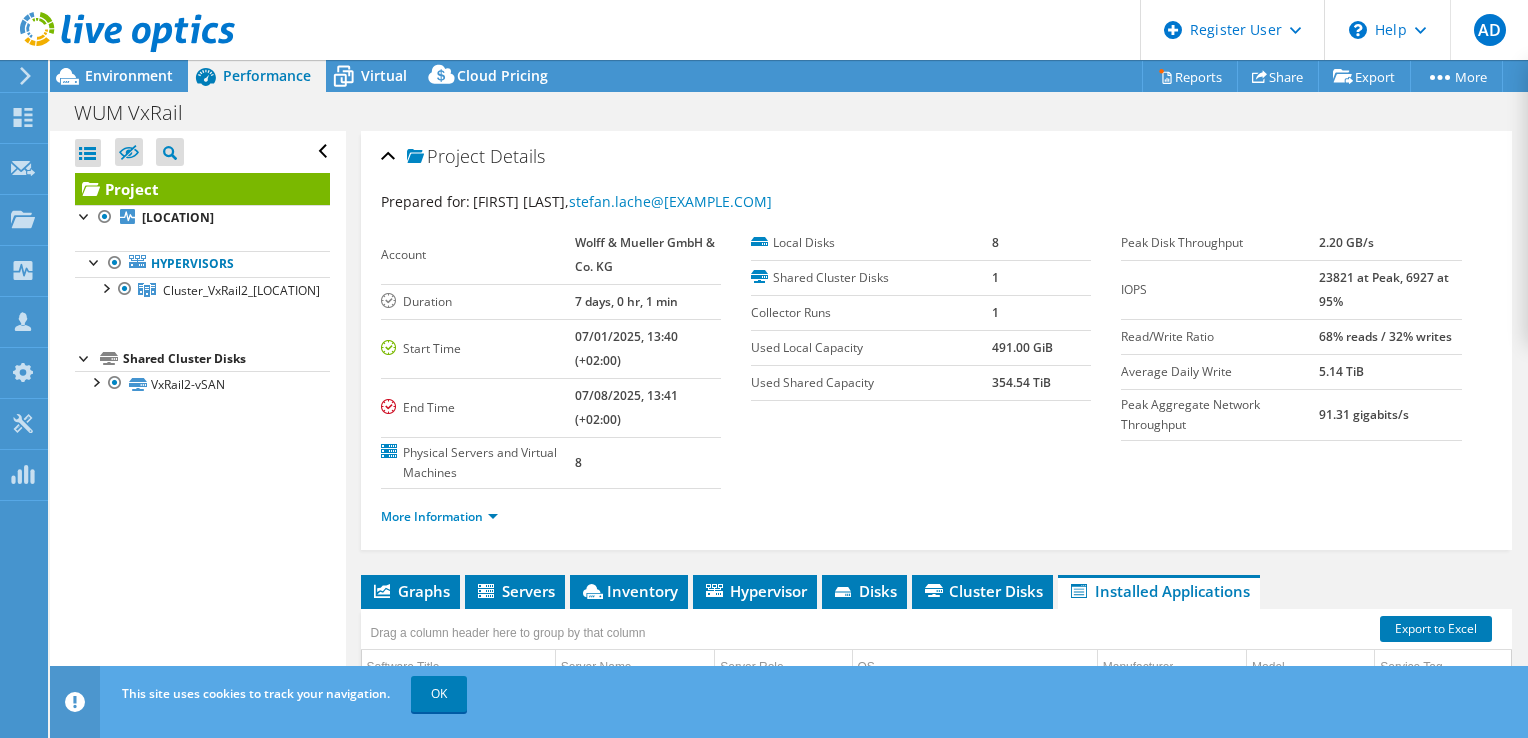scroll, scrollTop: 408, scrollLeft: 0, axis: vertical 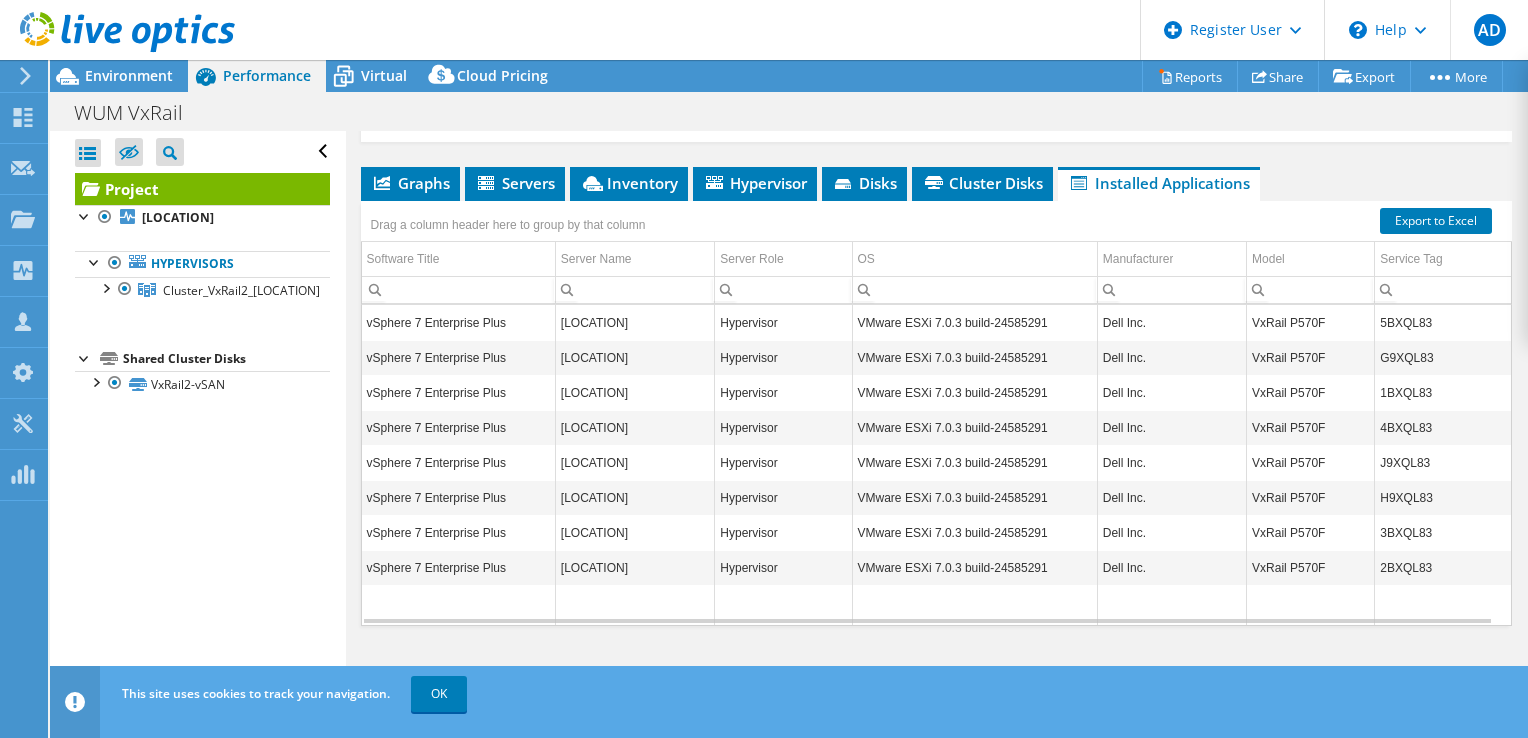 click 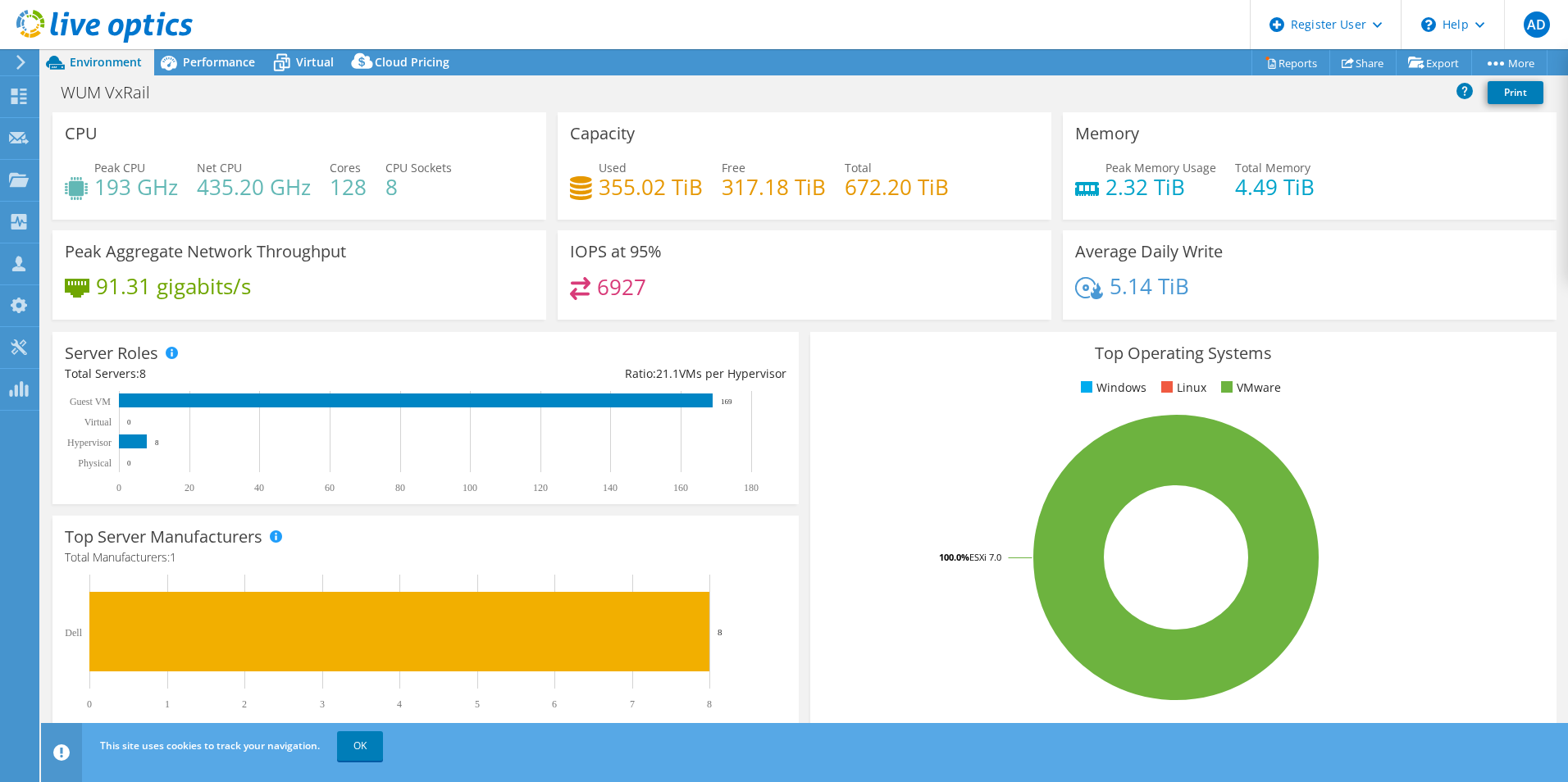 select on "EUFrankfurt" 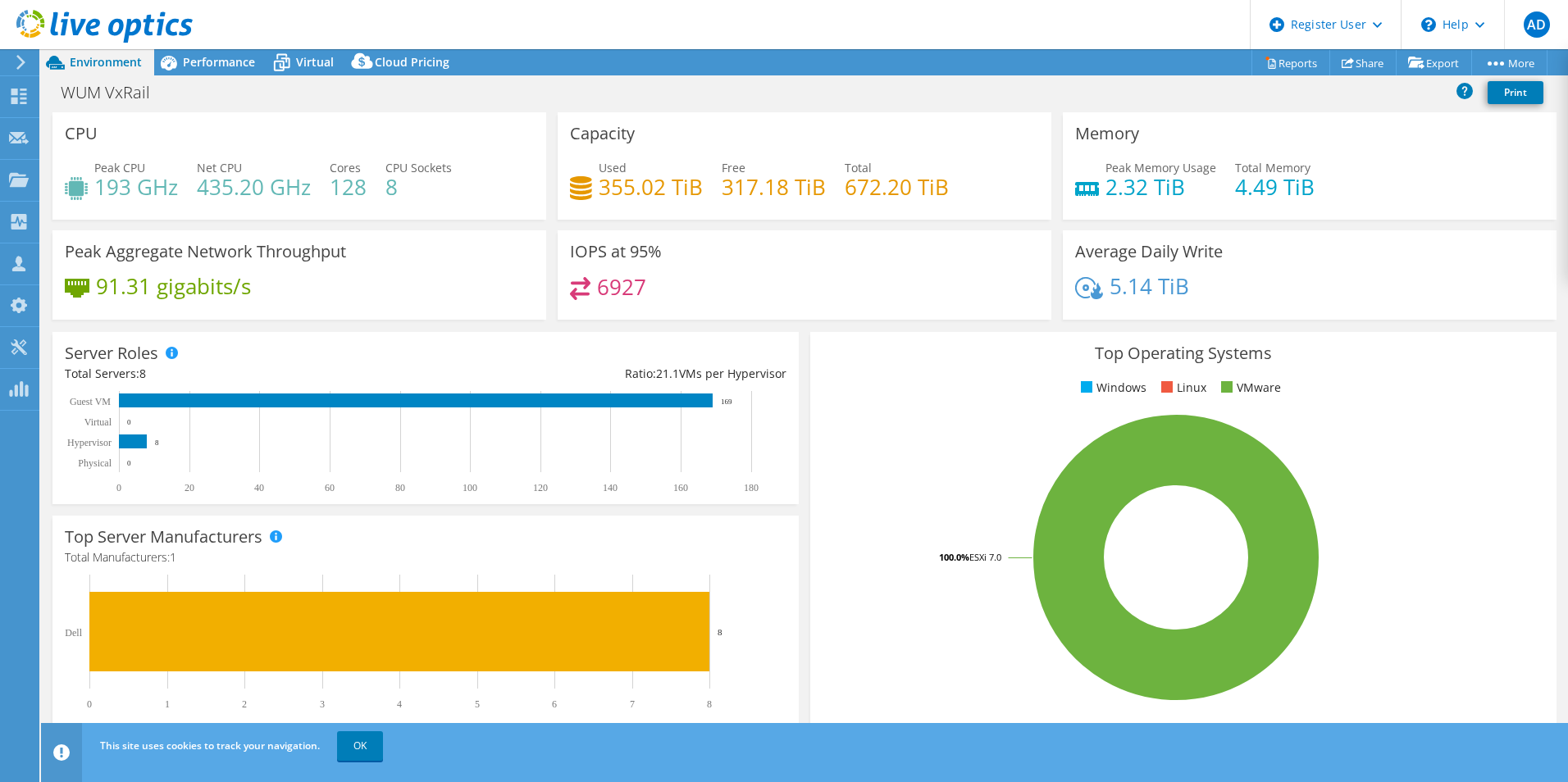 click on "355.02 TiB" at bounding box center [650, 187] 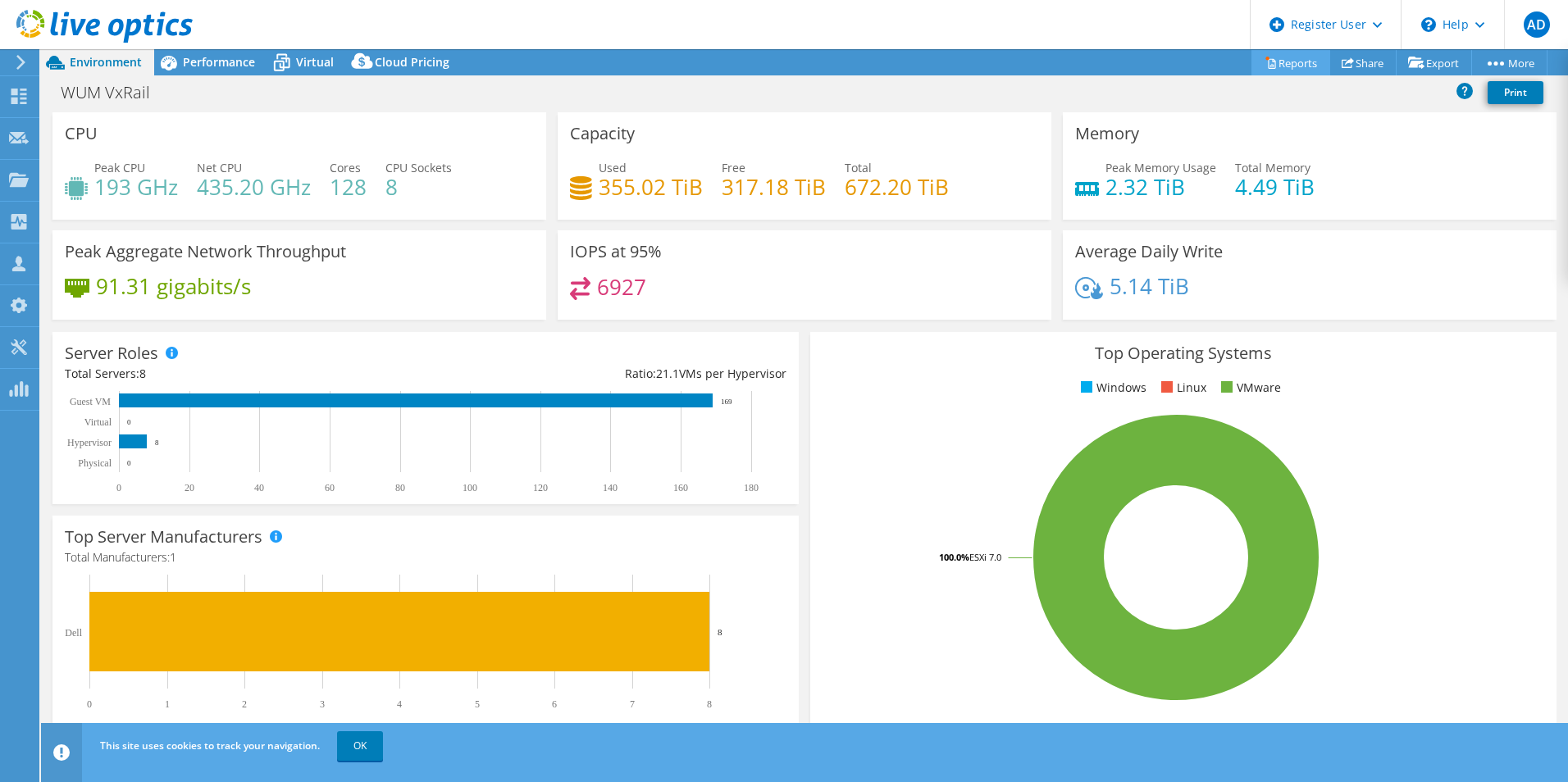 click on "Reports" at bounding box center (1291, 62) 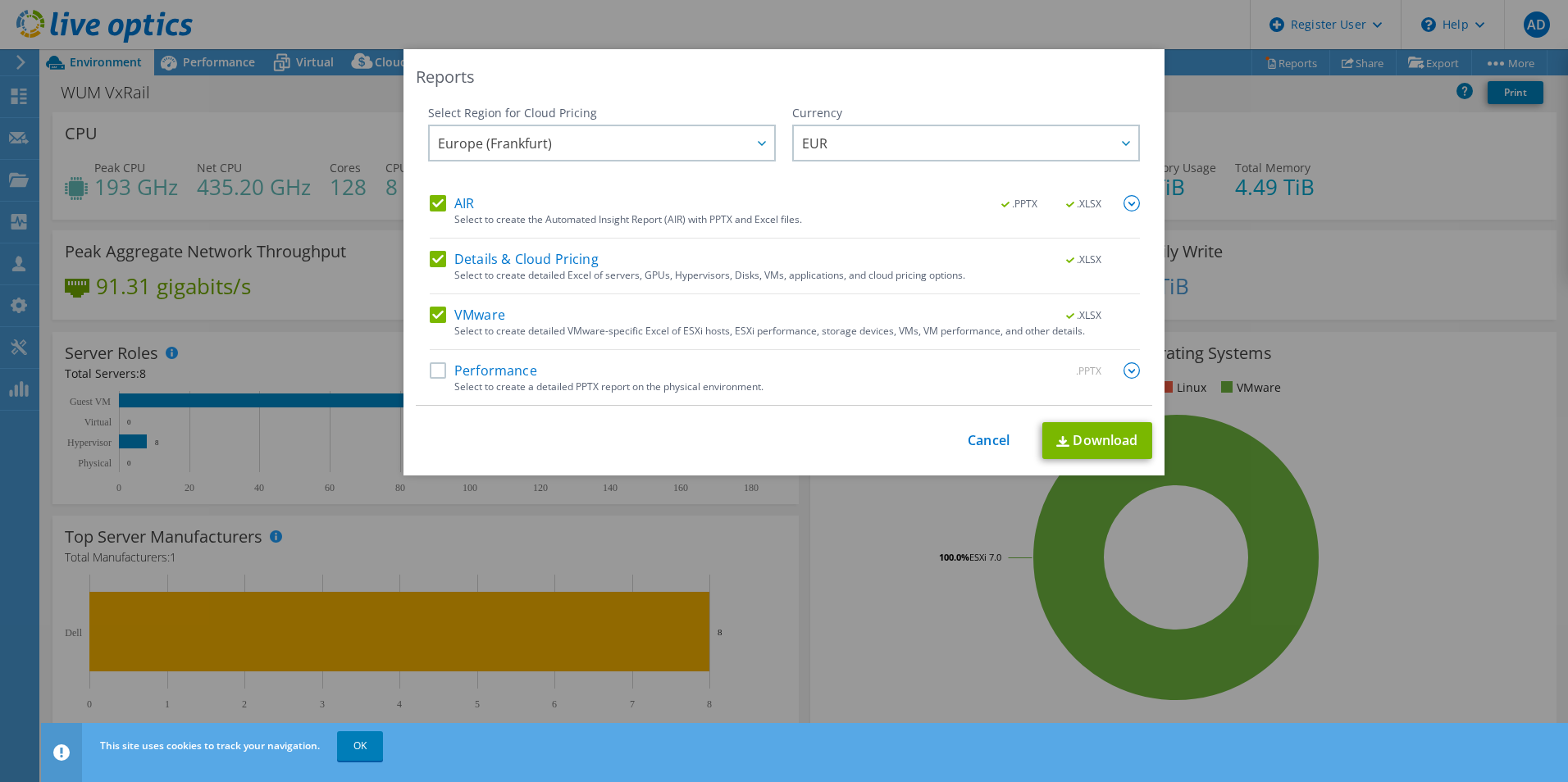 click on "Details & Cloud Pricing" at bounding box center [514, 259] 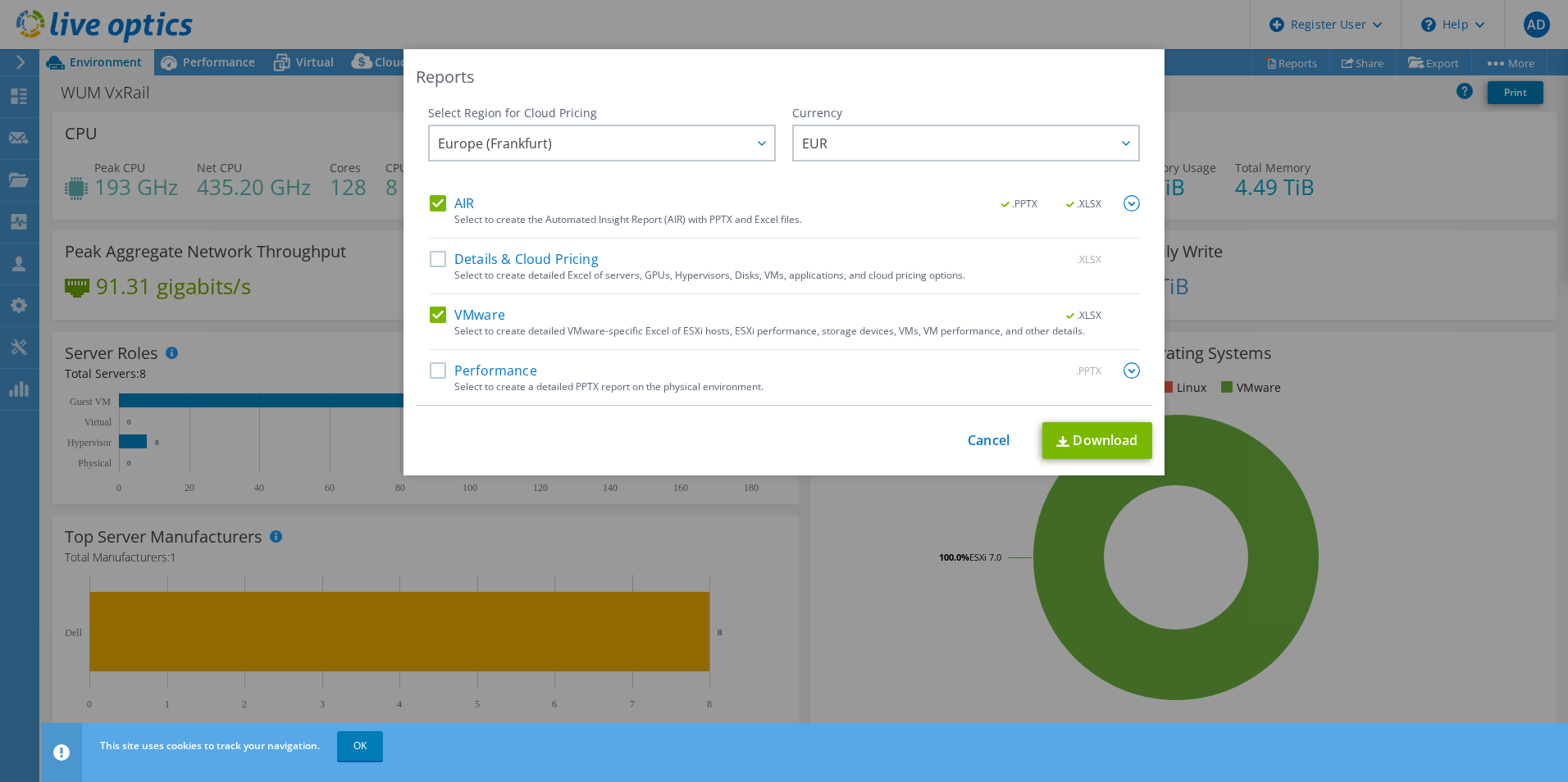 click on "VMware" at bounding box center [467, 315] 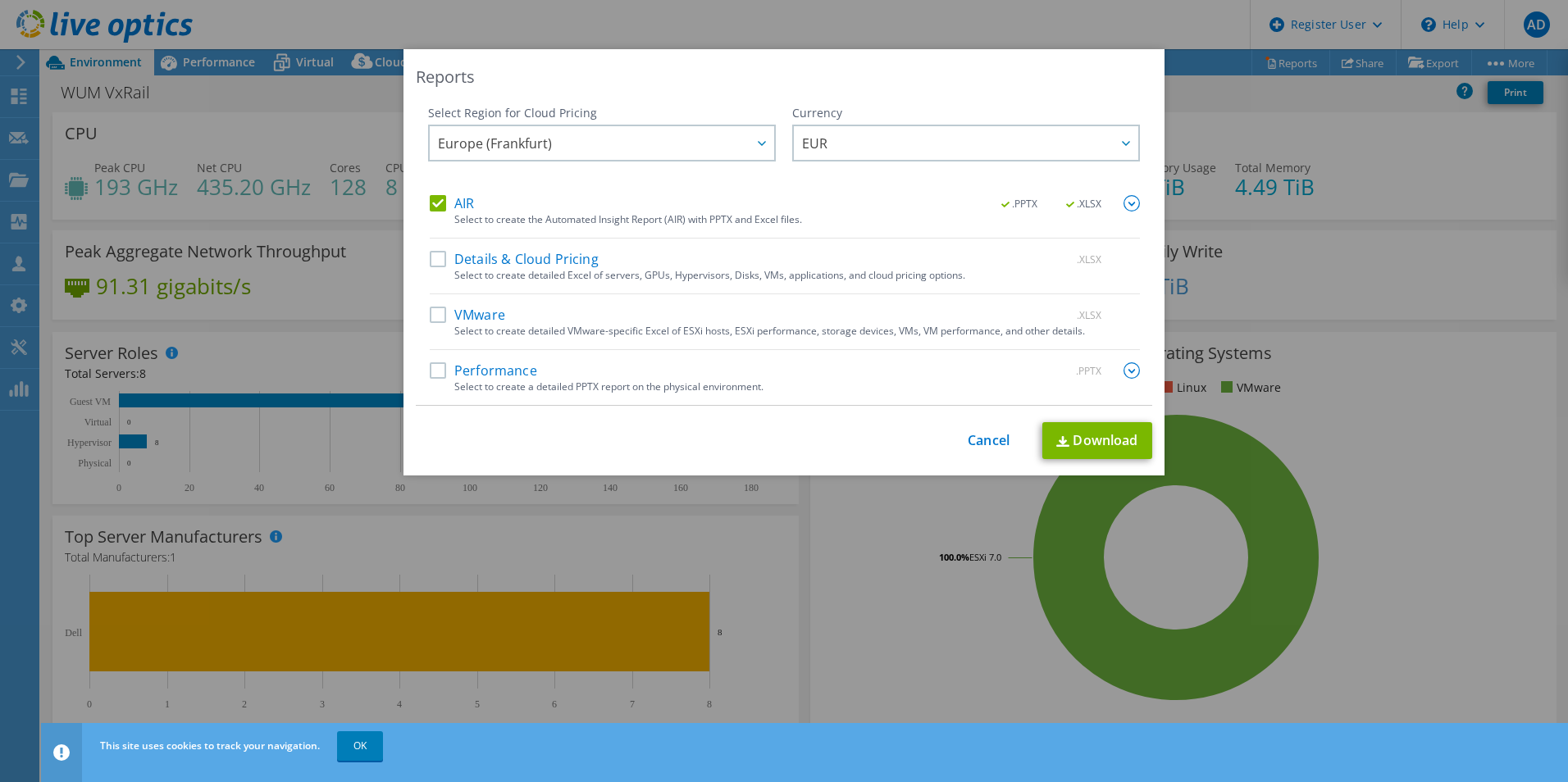 click on "Performance" at bounding box center [483, 371] 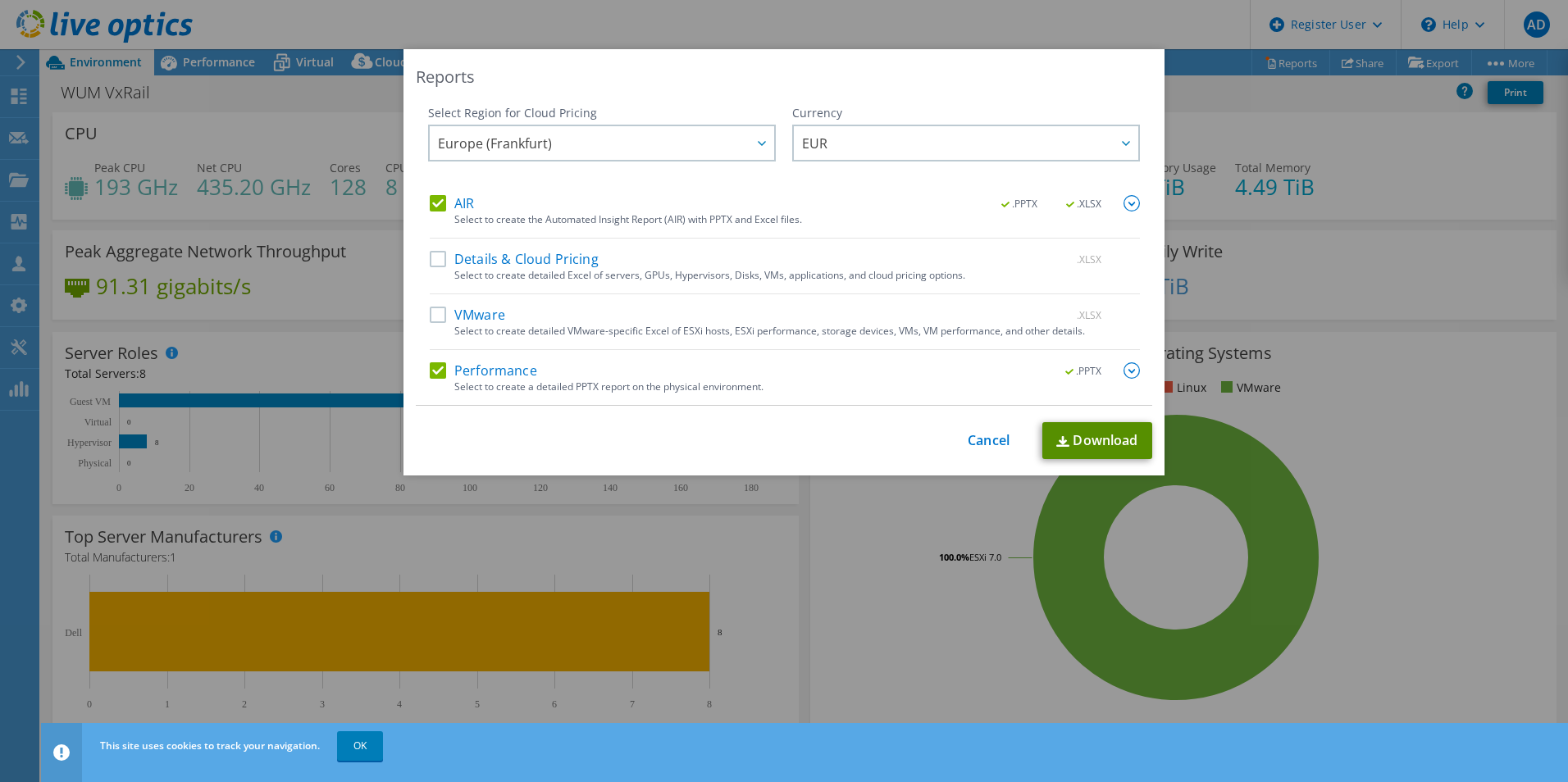 click on "Download" at bounding box center [1097, 440] 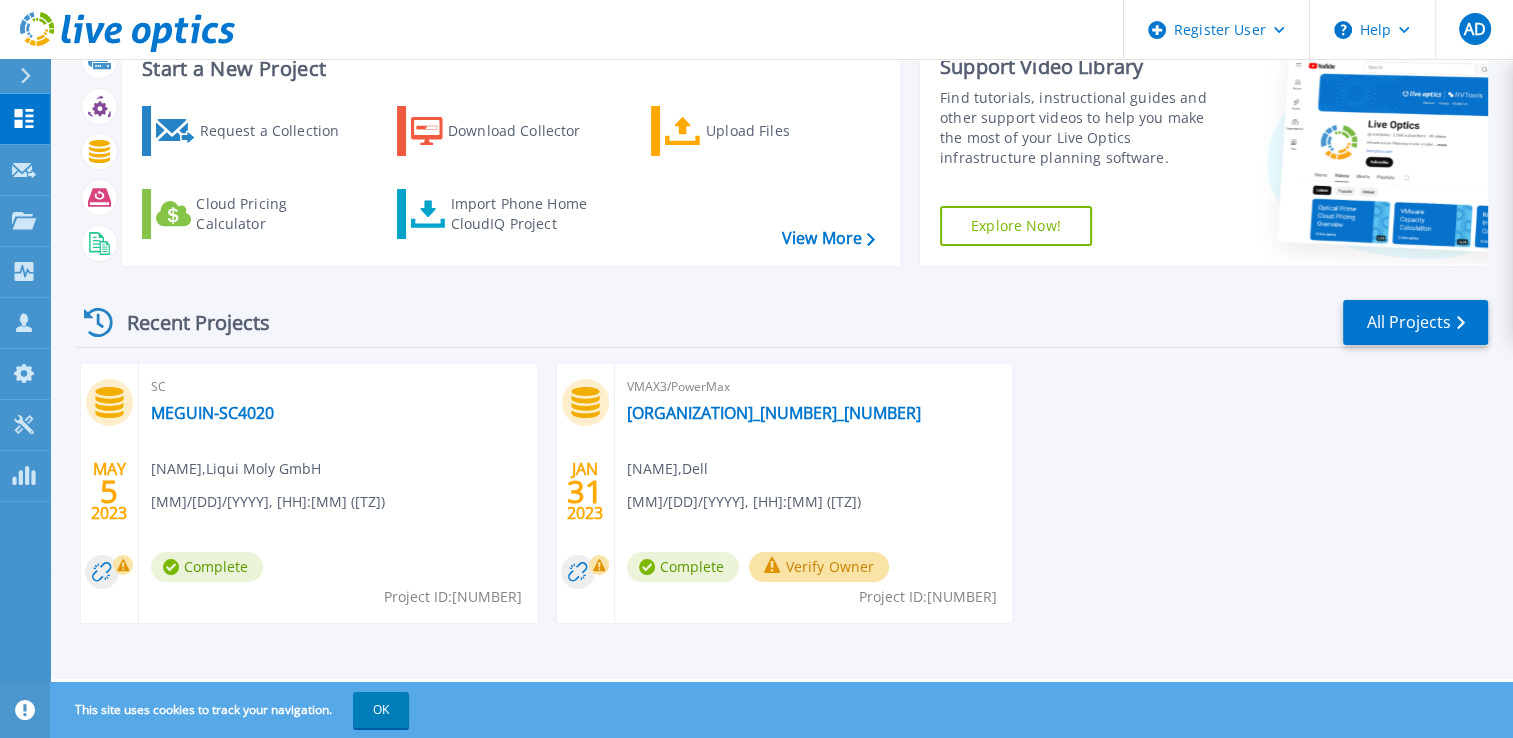 scroll, scrollTop: 0, scrollLeft: 0, axis: both 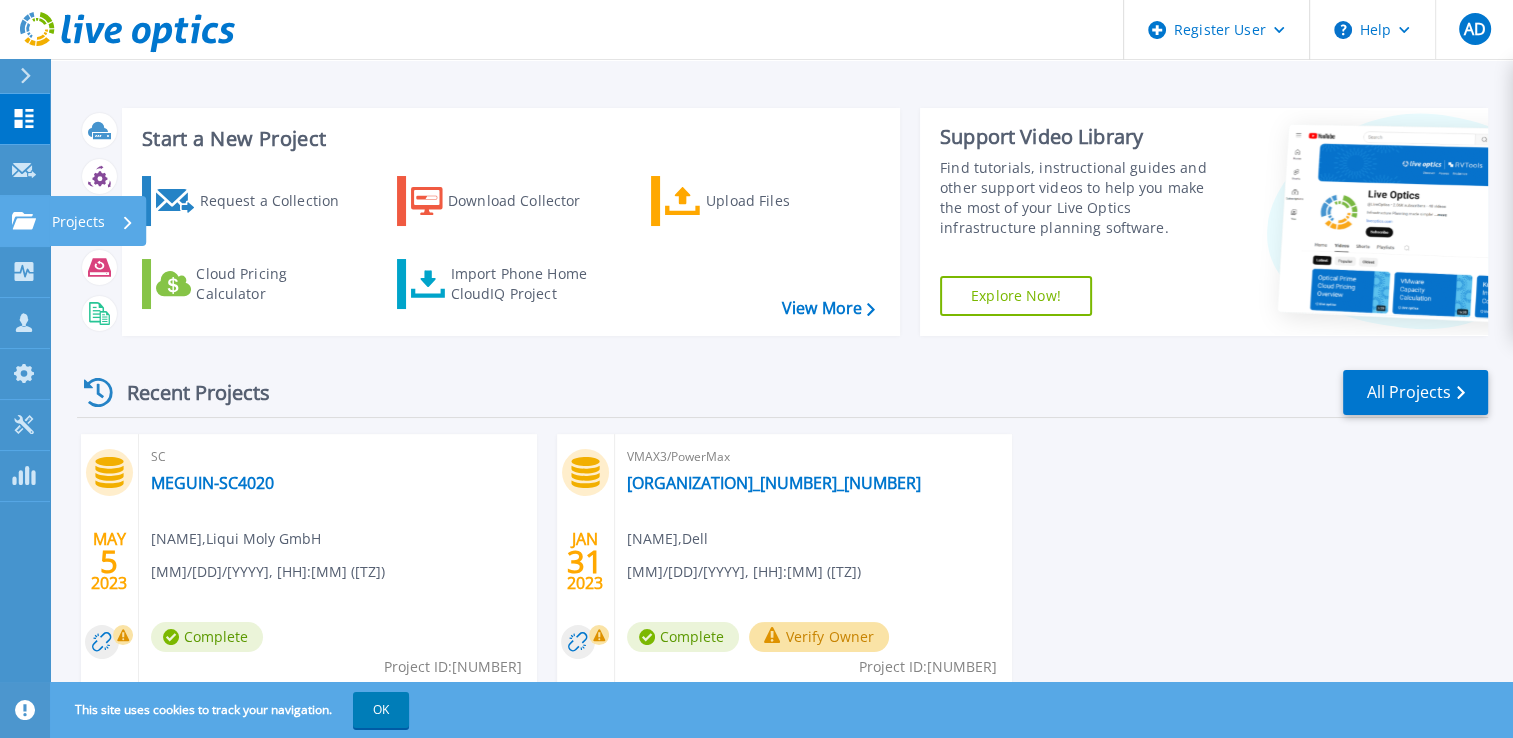 click 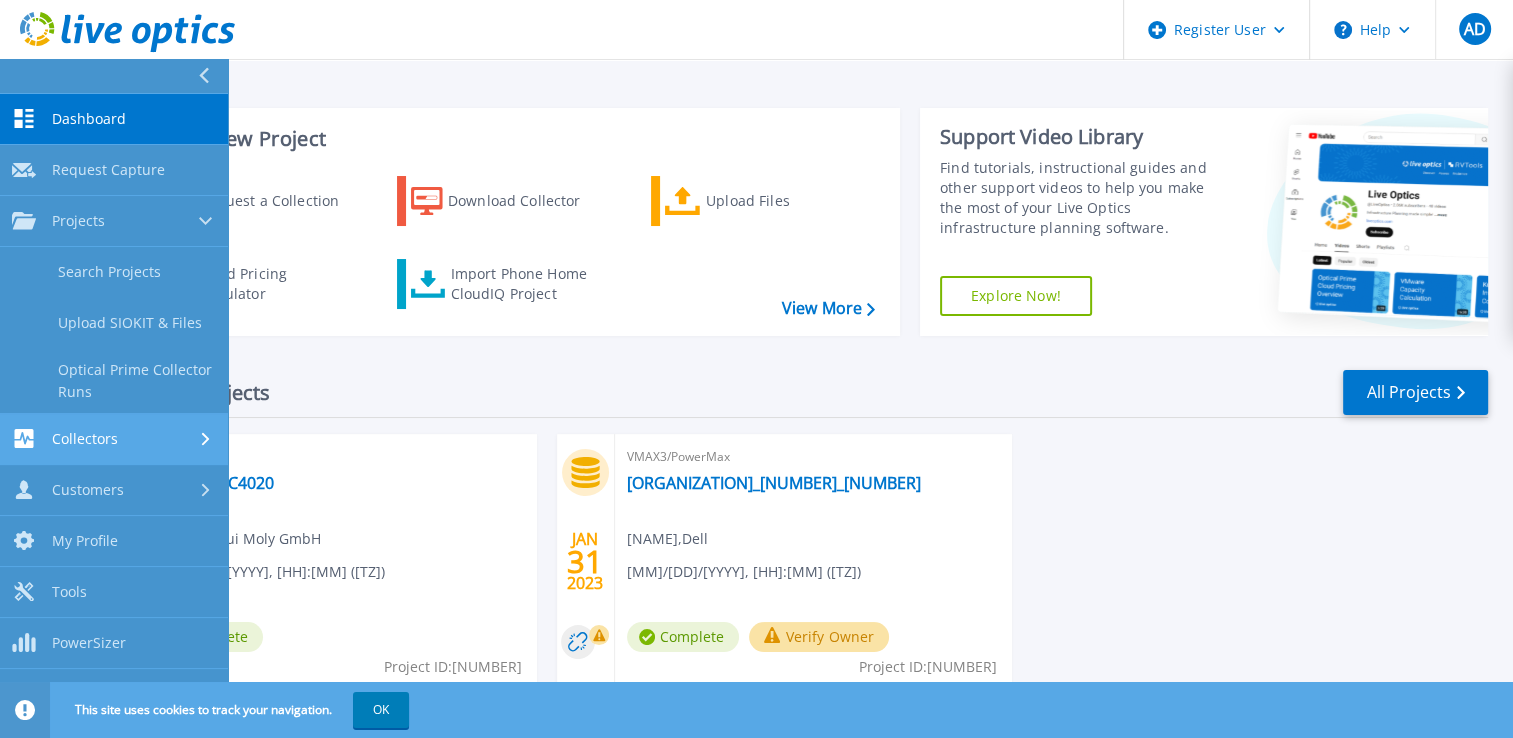 click on "Collectors" at bounding box center (85, 439) 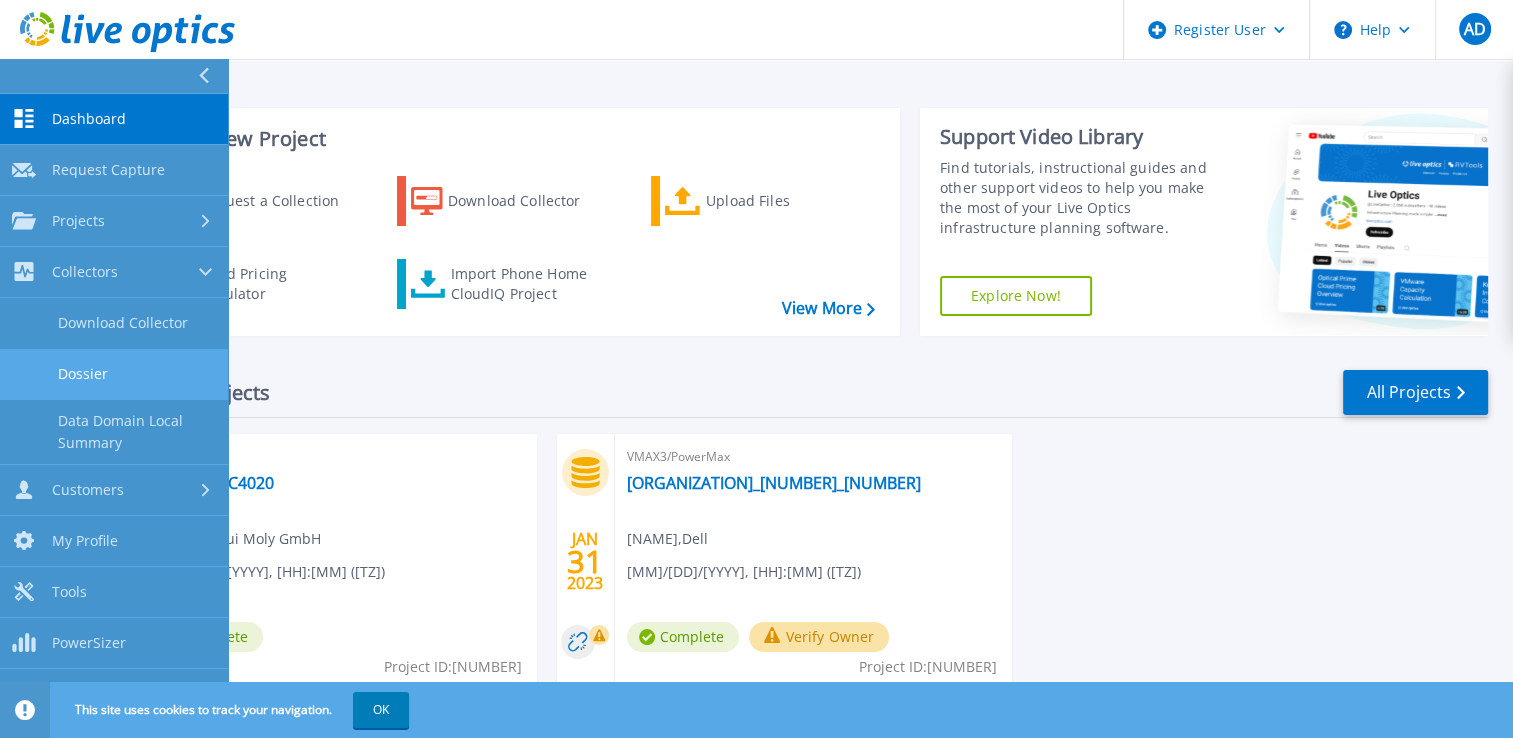 click on "Dossier" at bounding box center [114, 374] 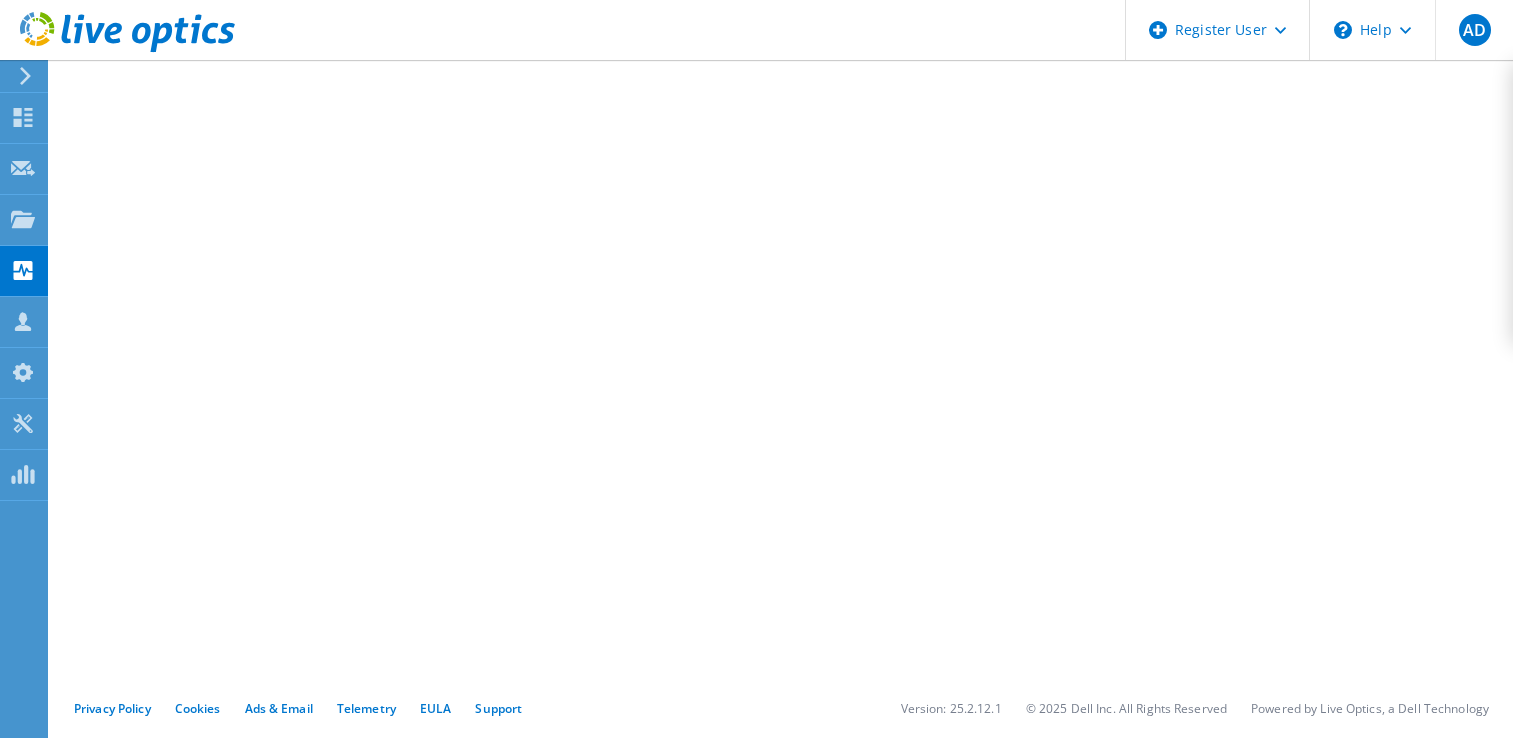 scroll, scrollTop: 0, scrollLeft: 0, axis: both 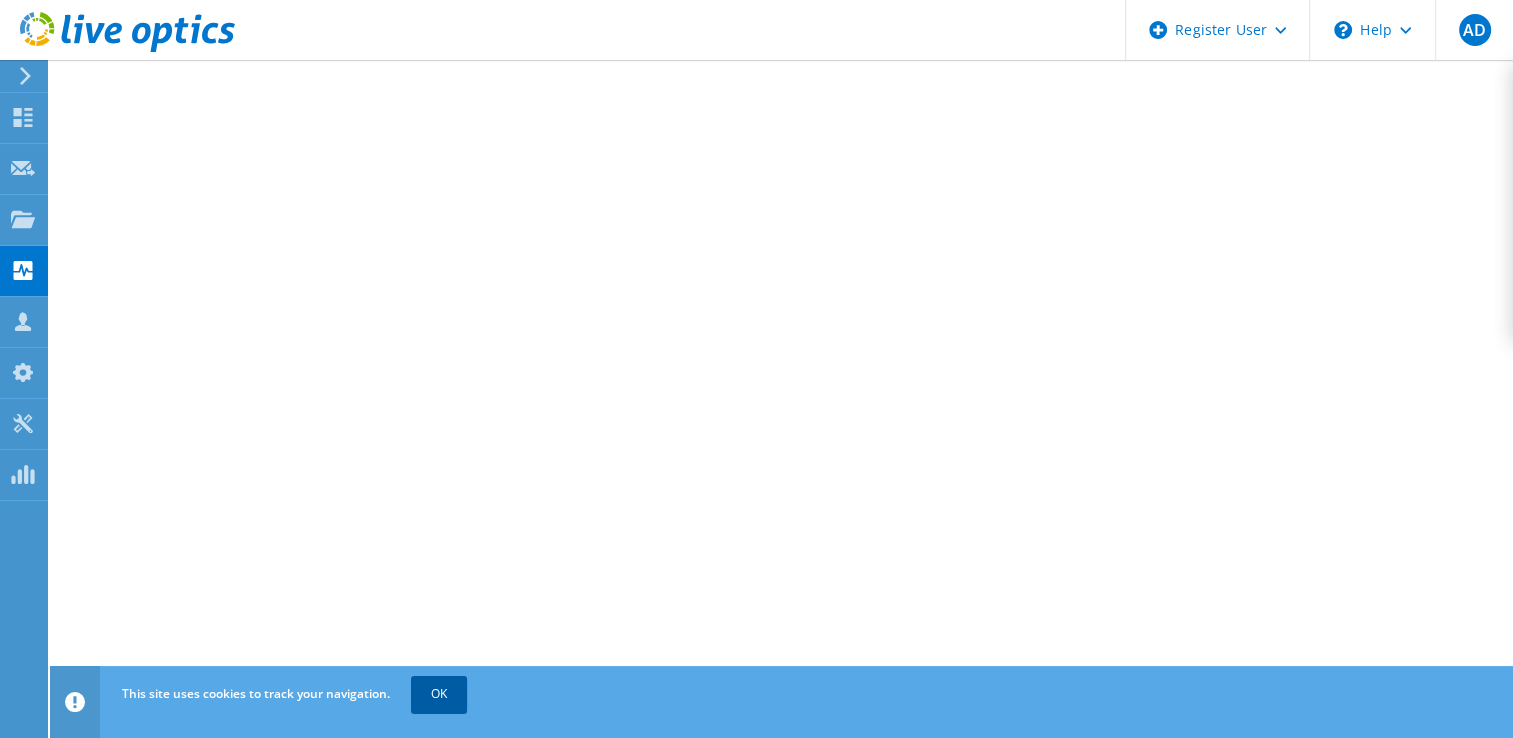 click on "OK" at bounding box center [439, 694] 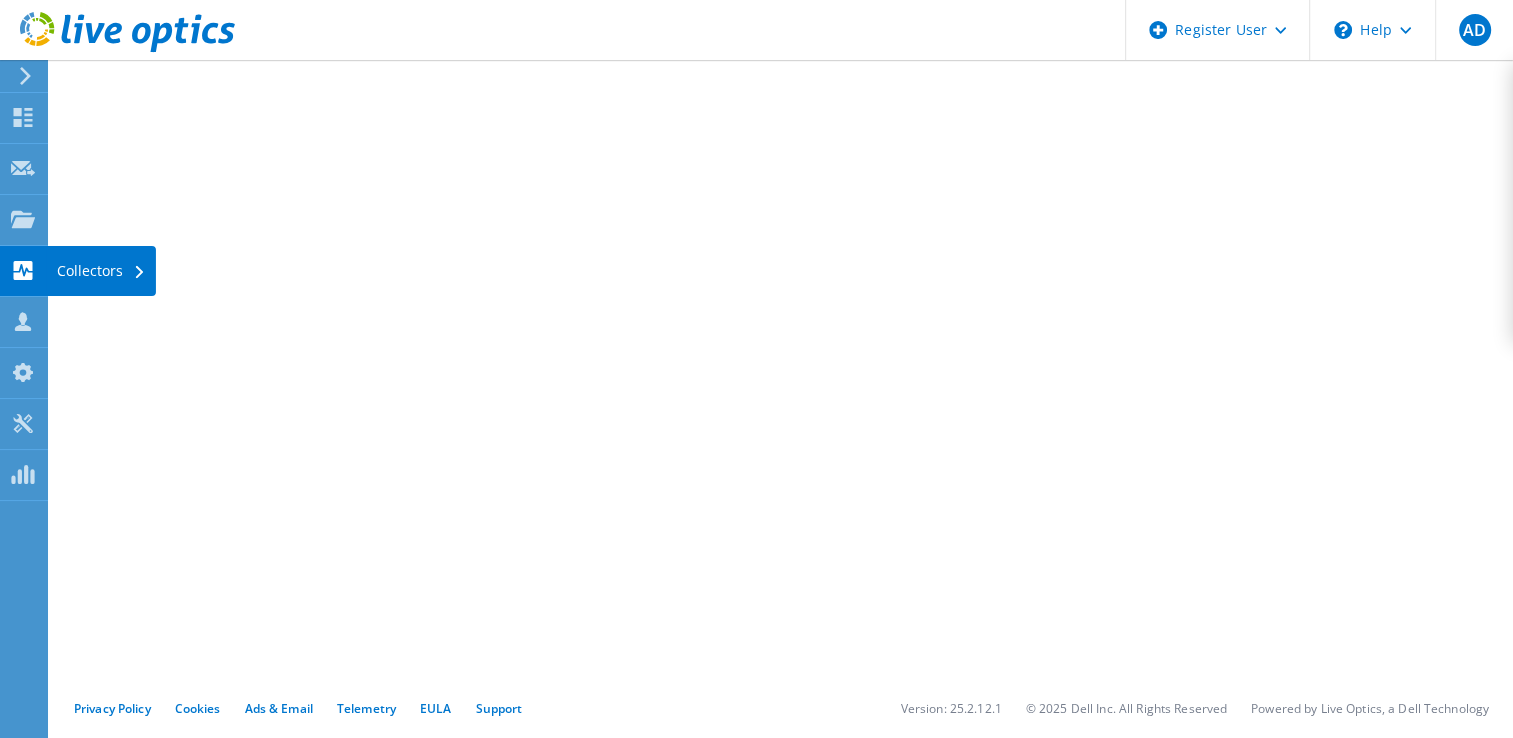 click 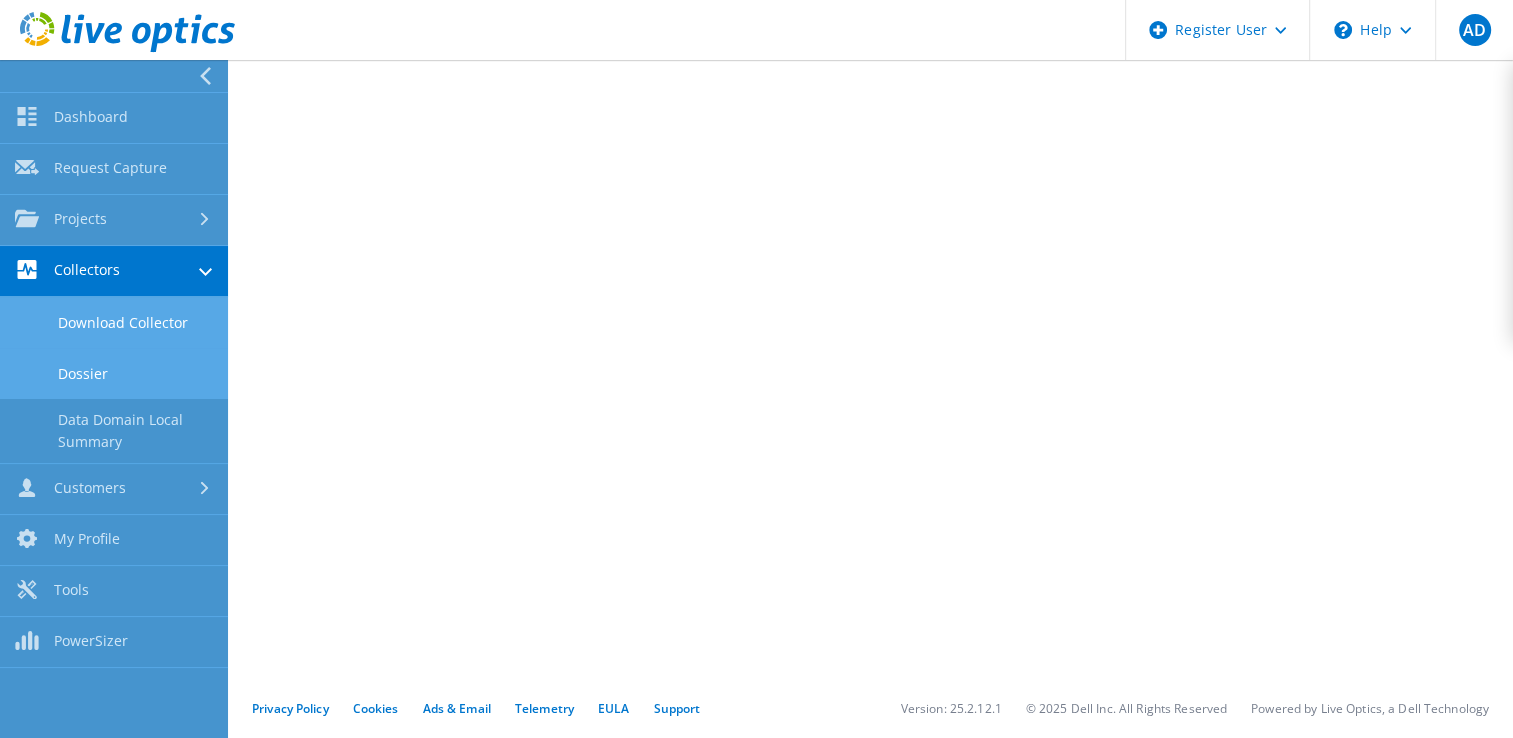 click on "Download Collector" at bounding box center [114, 322] 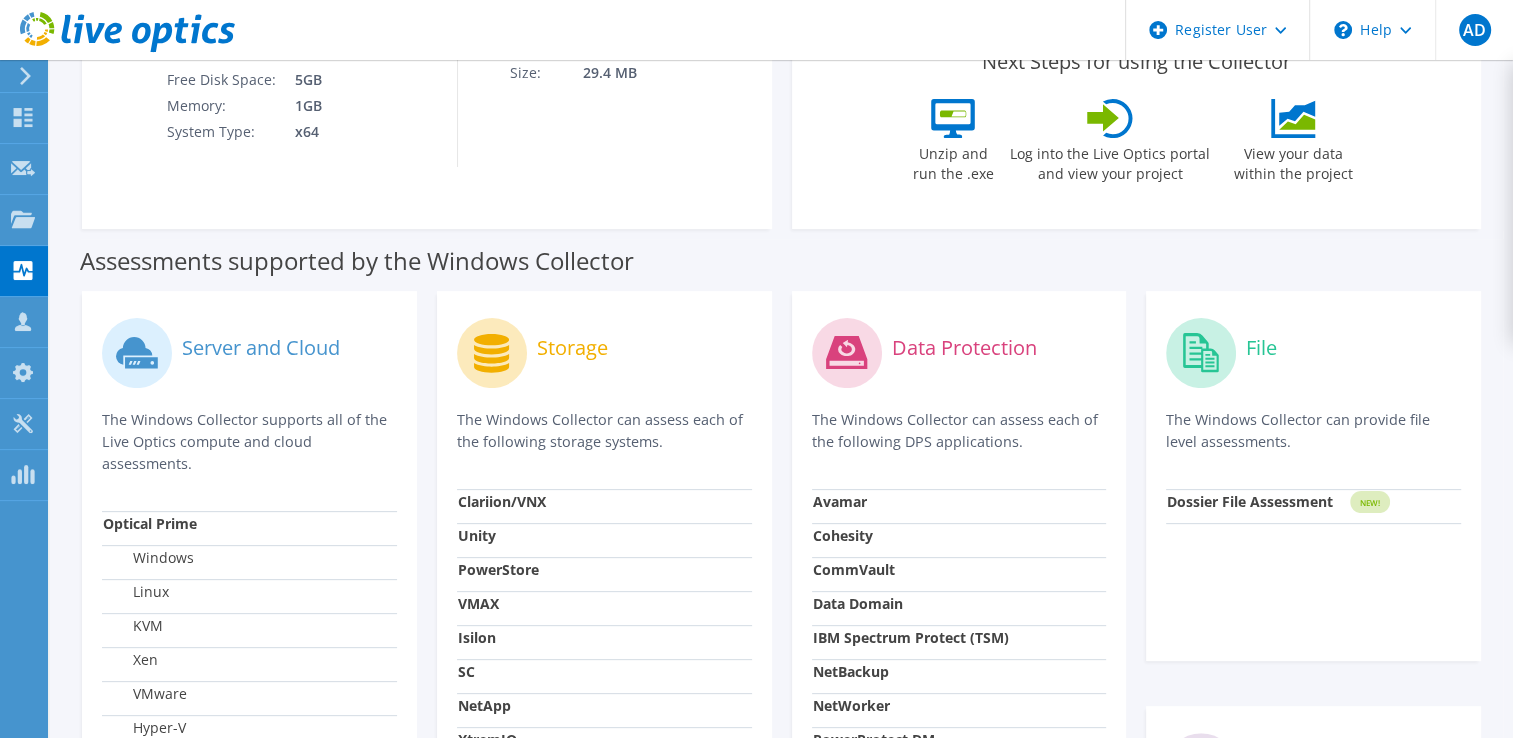 scroll, scrollTop: 200, scrollLeft: 0, axis: vertical 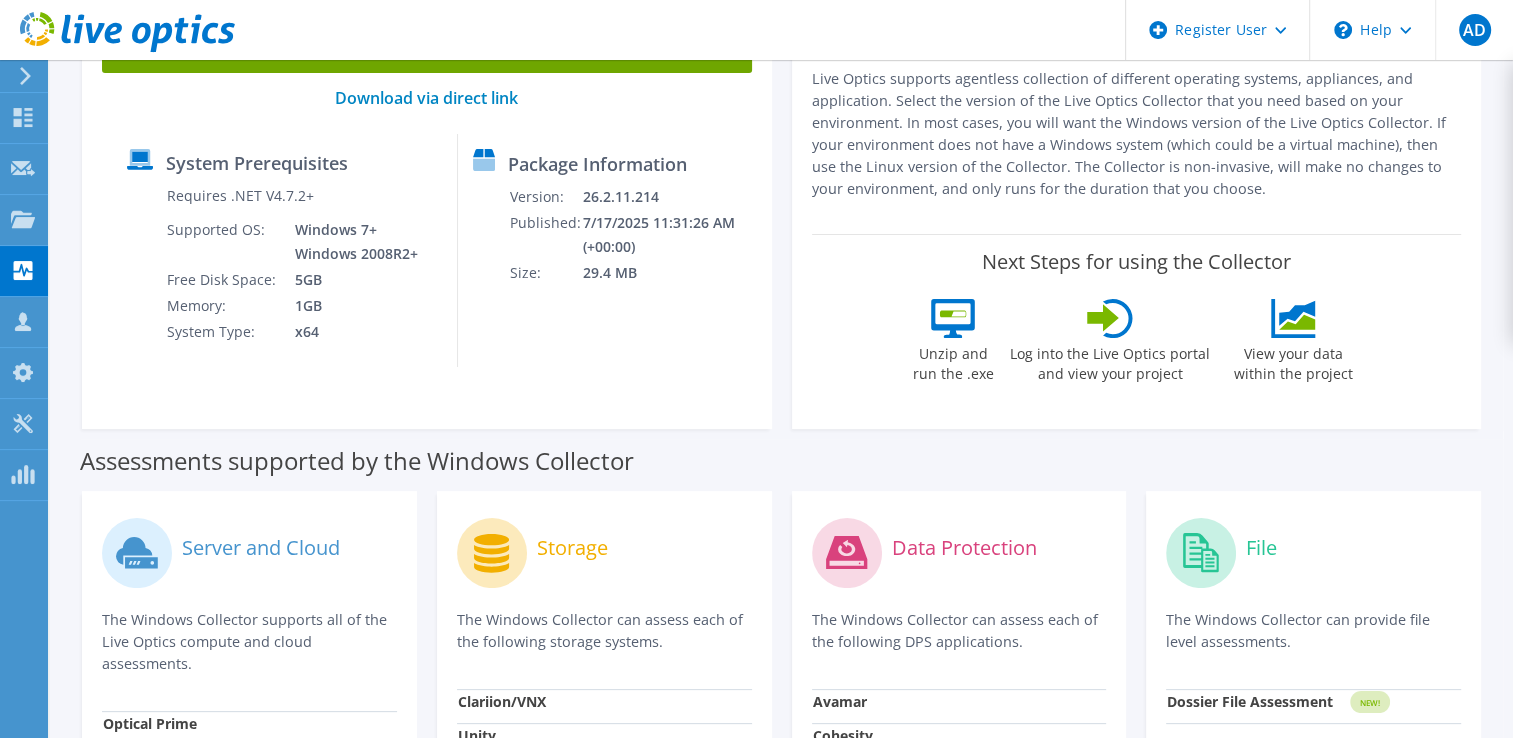 click on "Dossier File Assessment" at bounding box center (1250, 701) 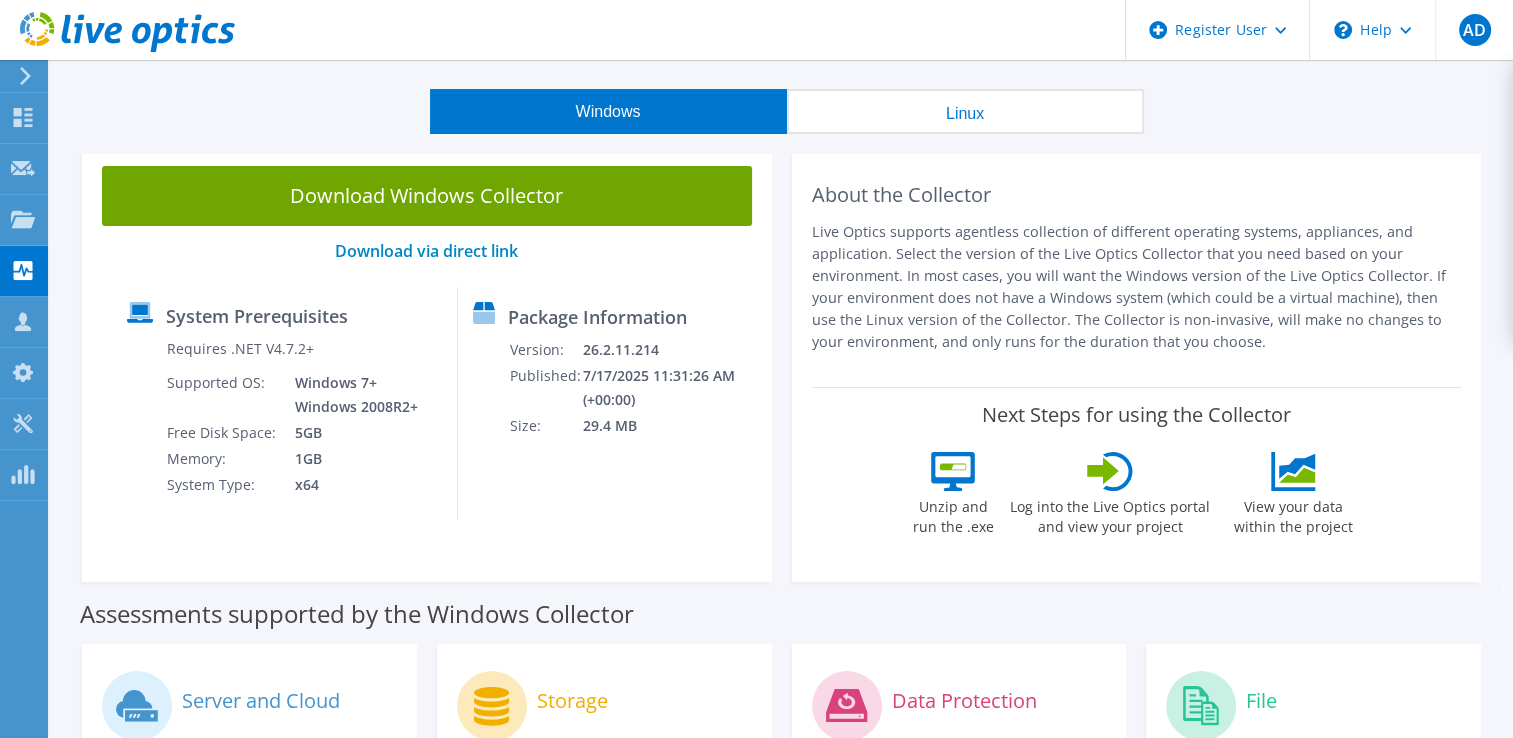 scroll, scrollTop: 0, scrollLeft: 0, axis: both 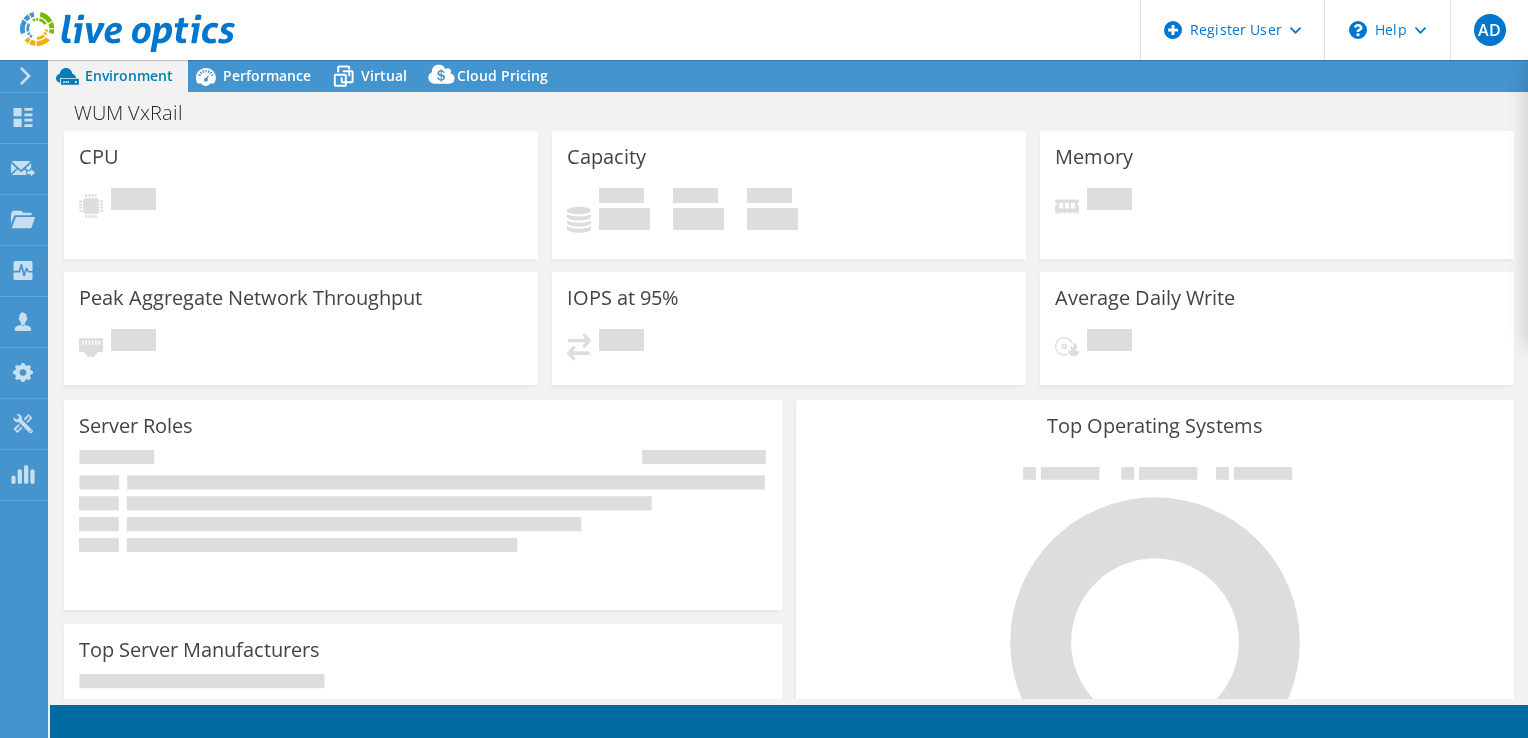 select on "EUFrankfurt" 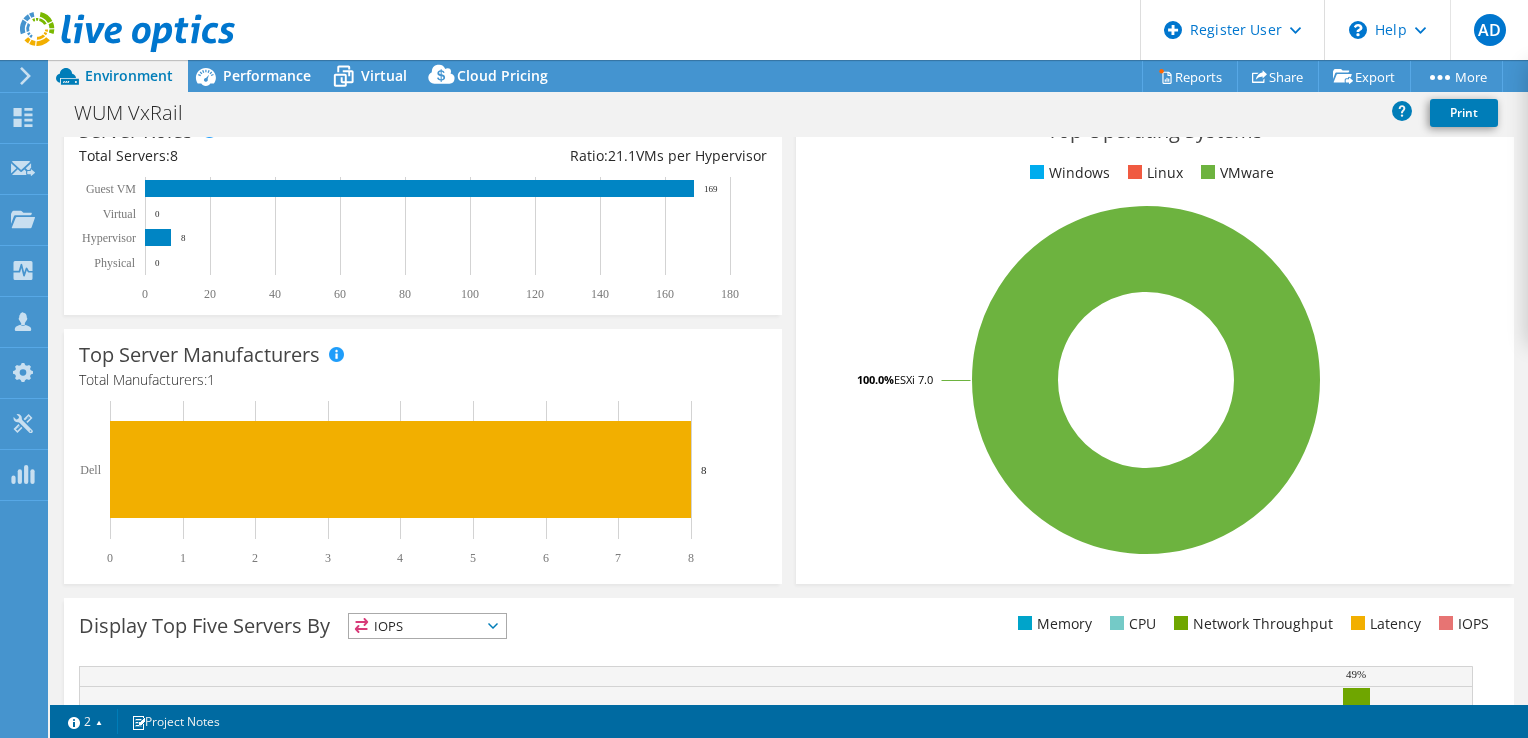 scroll, scrollTop: 0, scrollLeft: 0, axis: both 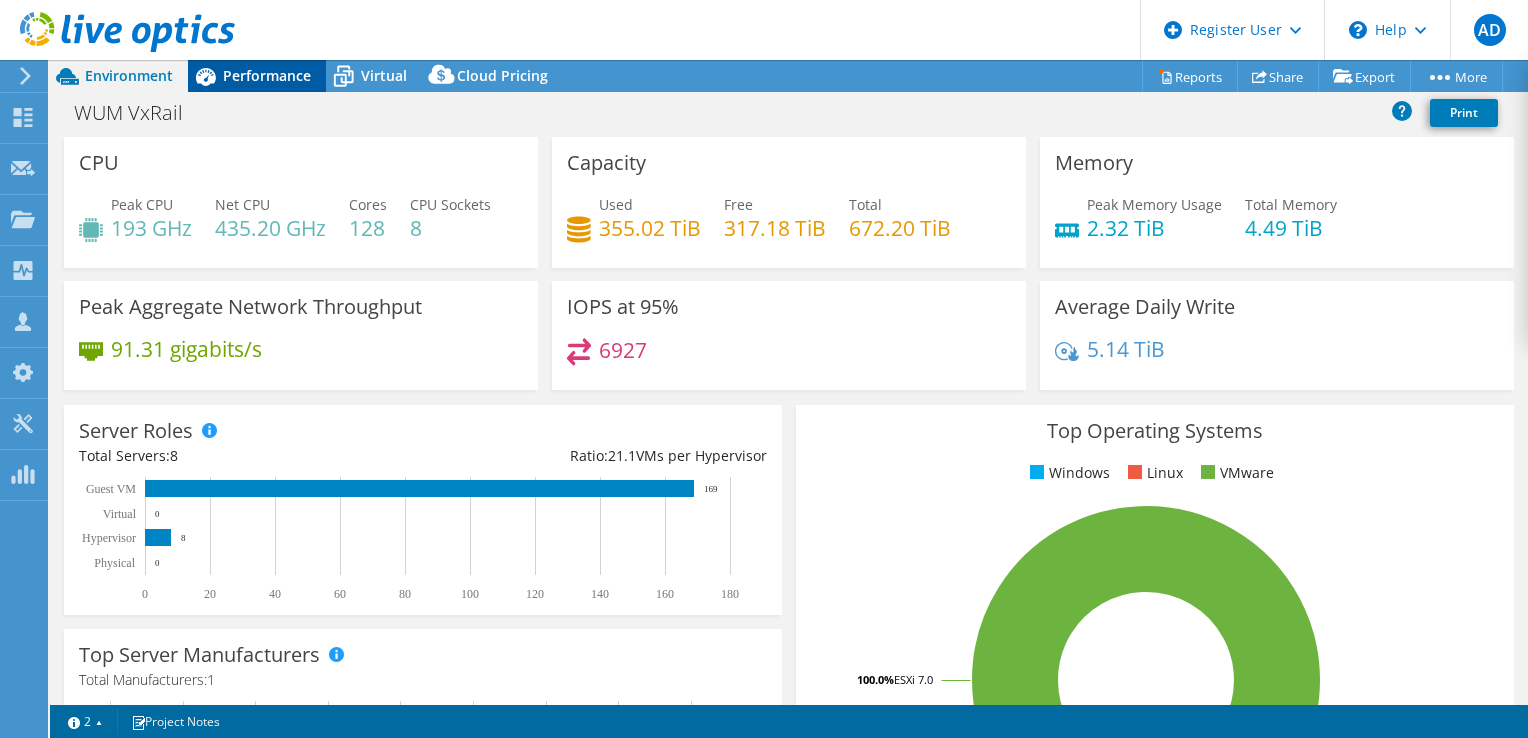 click on "Performance" at bounding box center [267, 75] 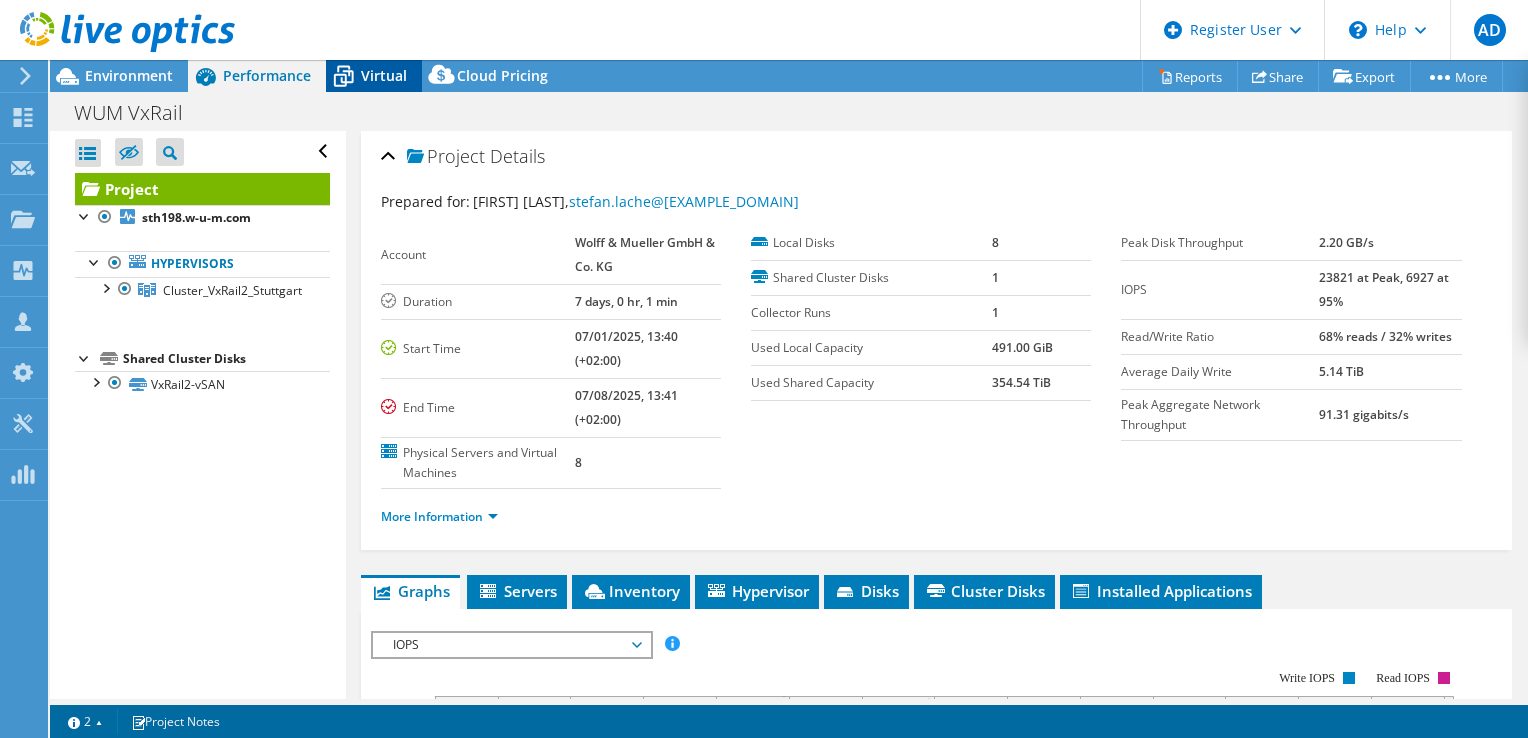 click 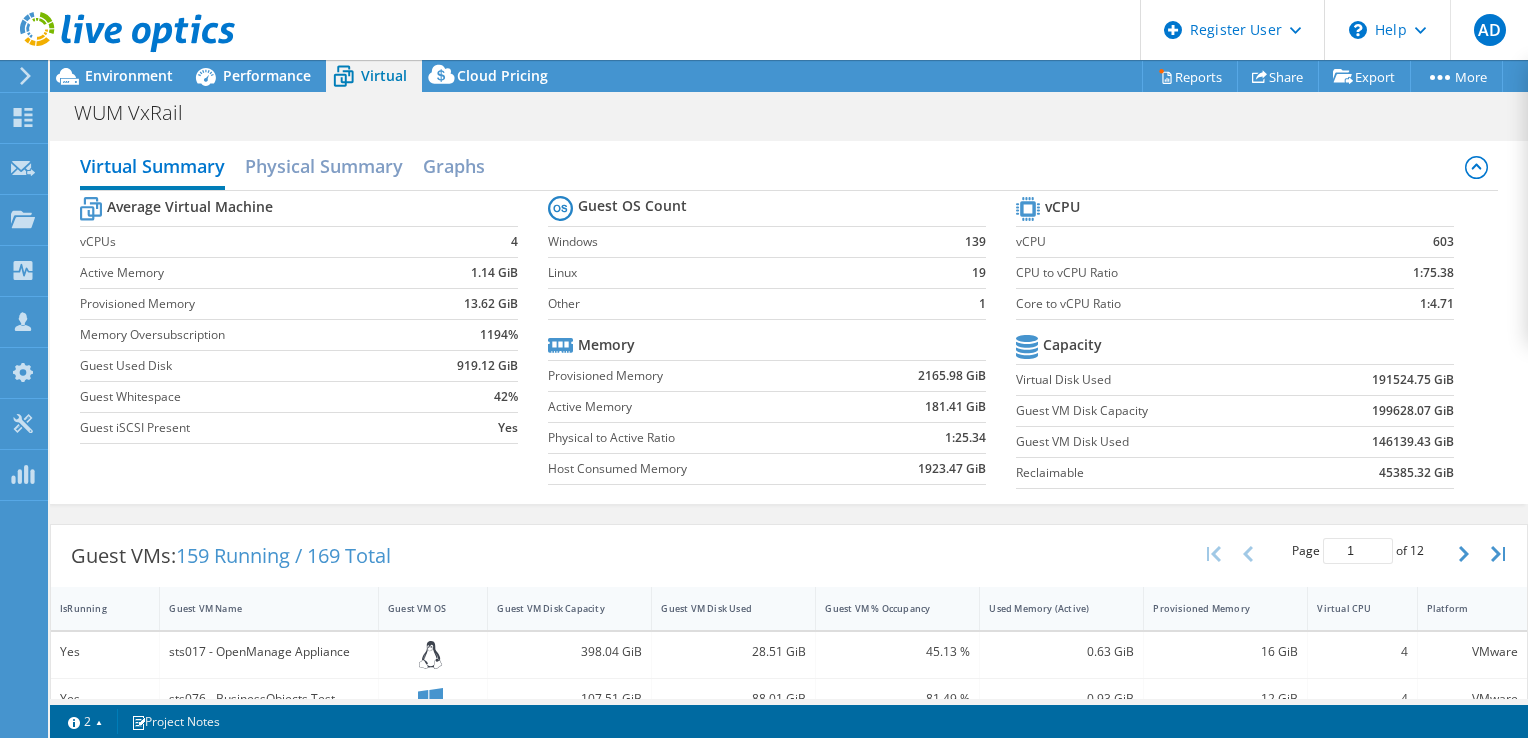 click on "Linux" at bounding box center [738, 273] 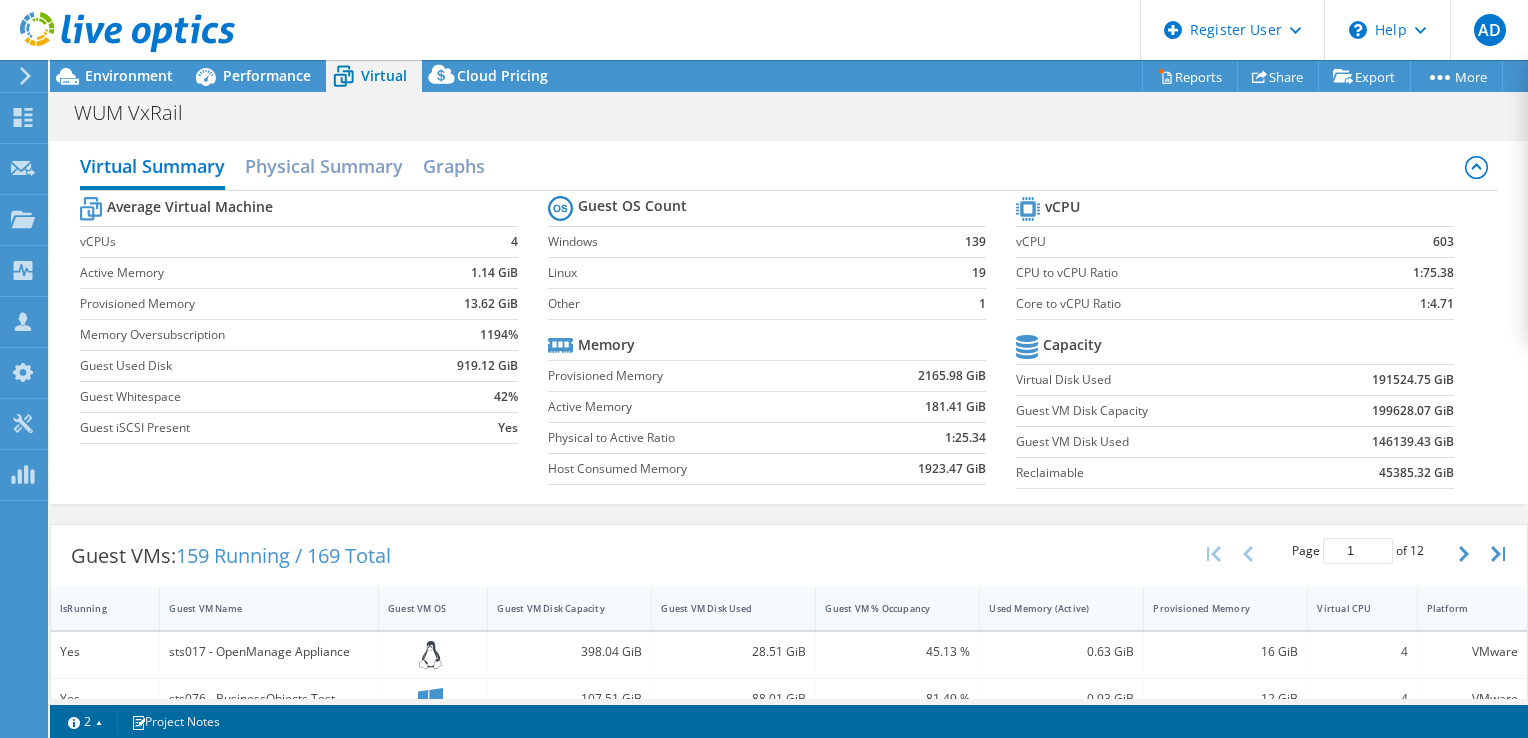 scroll, scrollTop: 500, scrollLeft: 0, axis: vertical 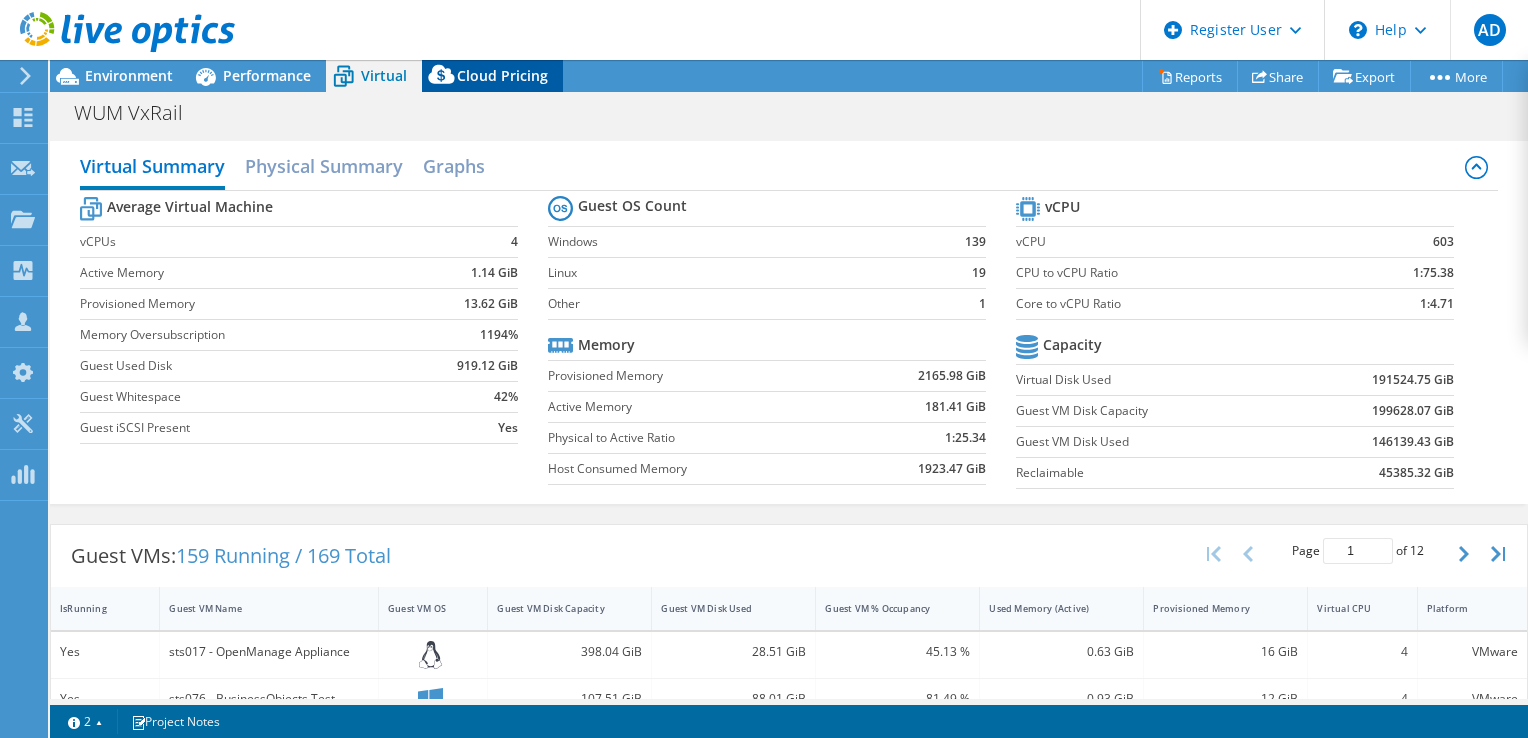 click on "Cloud Pricing" at bounding box center [502, 75] 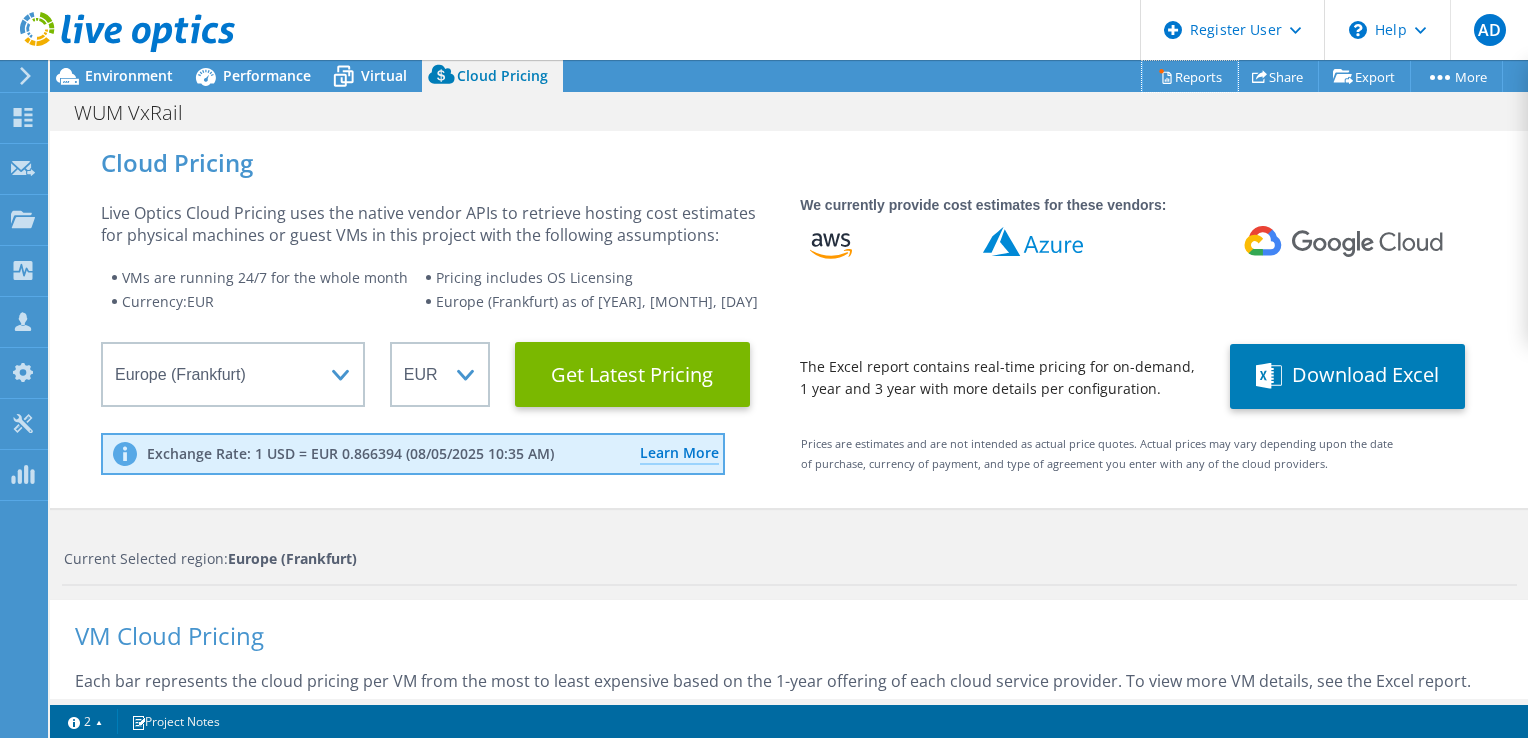 click on "Reports" at bounding box center (1190, 76) 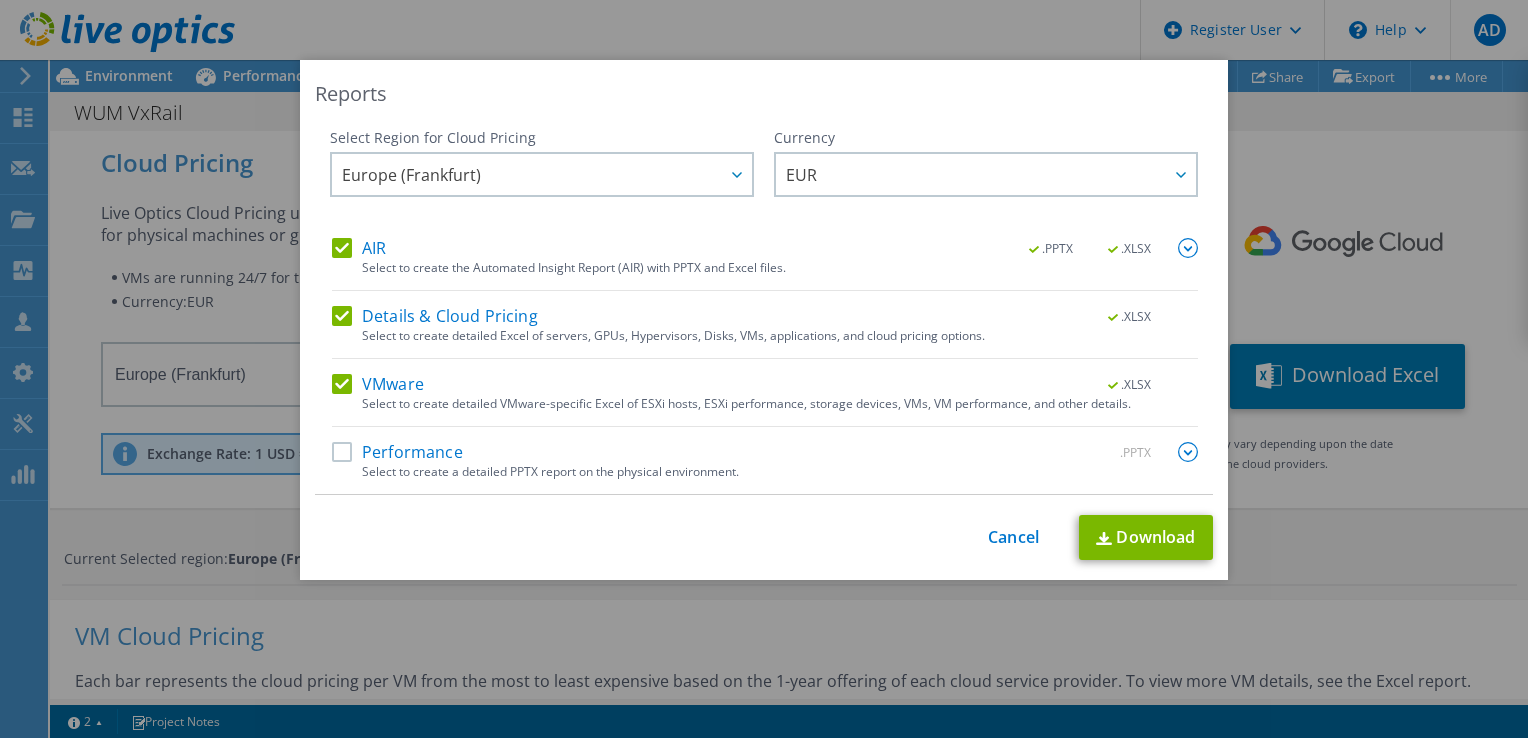click at bounding box center (1188, 248) 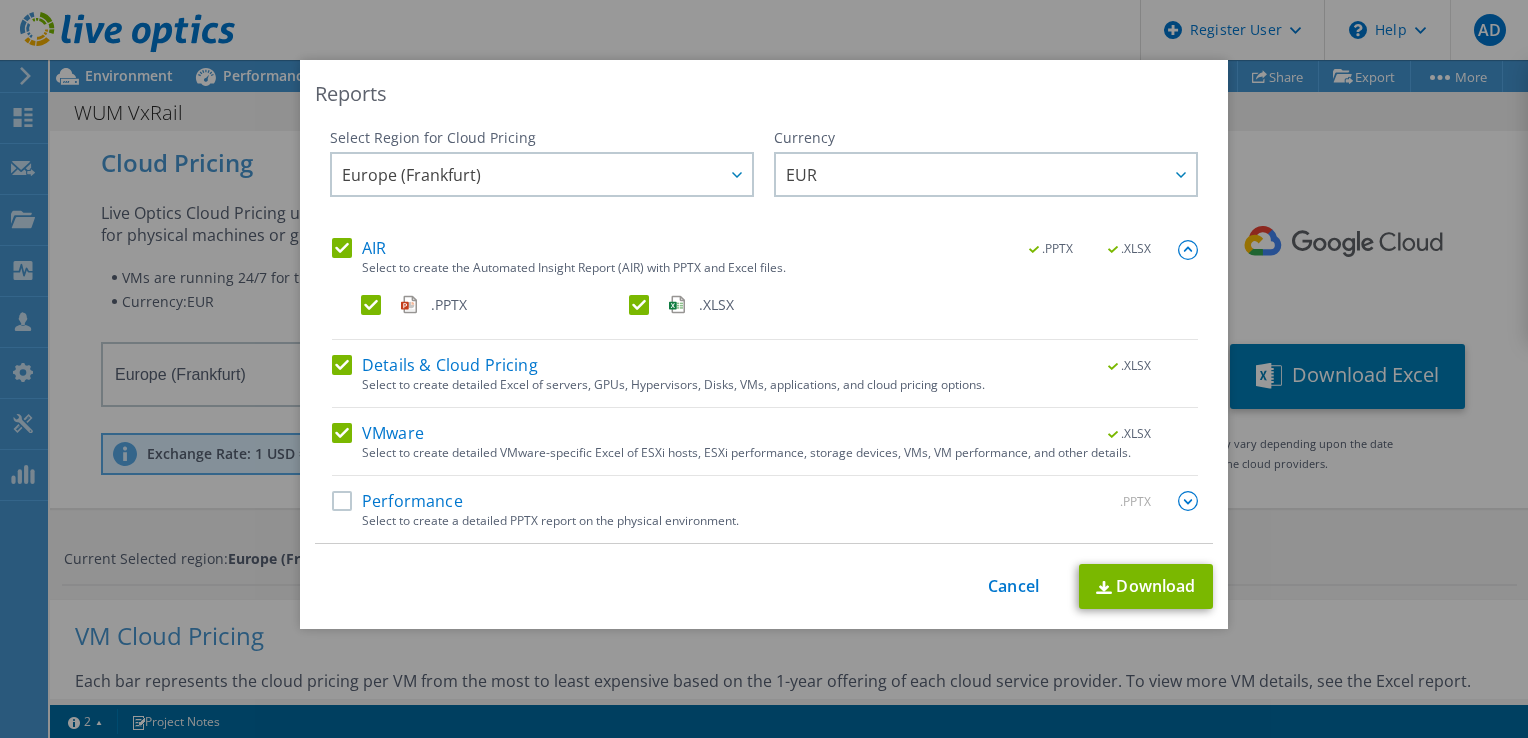 click on ".XLSX" at bounding box center (761, 305) 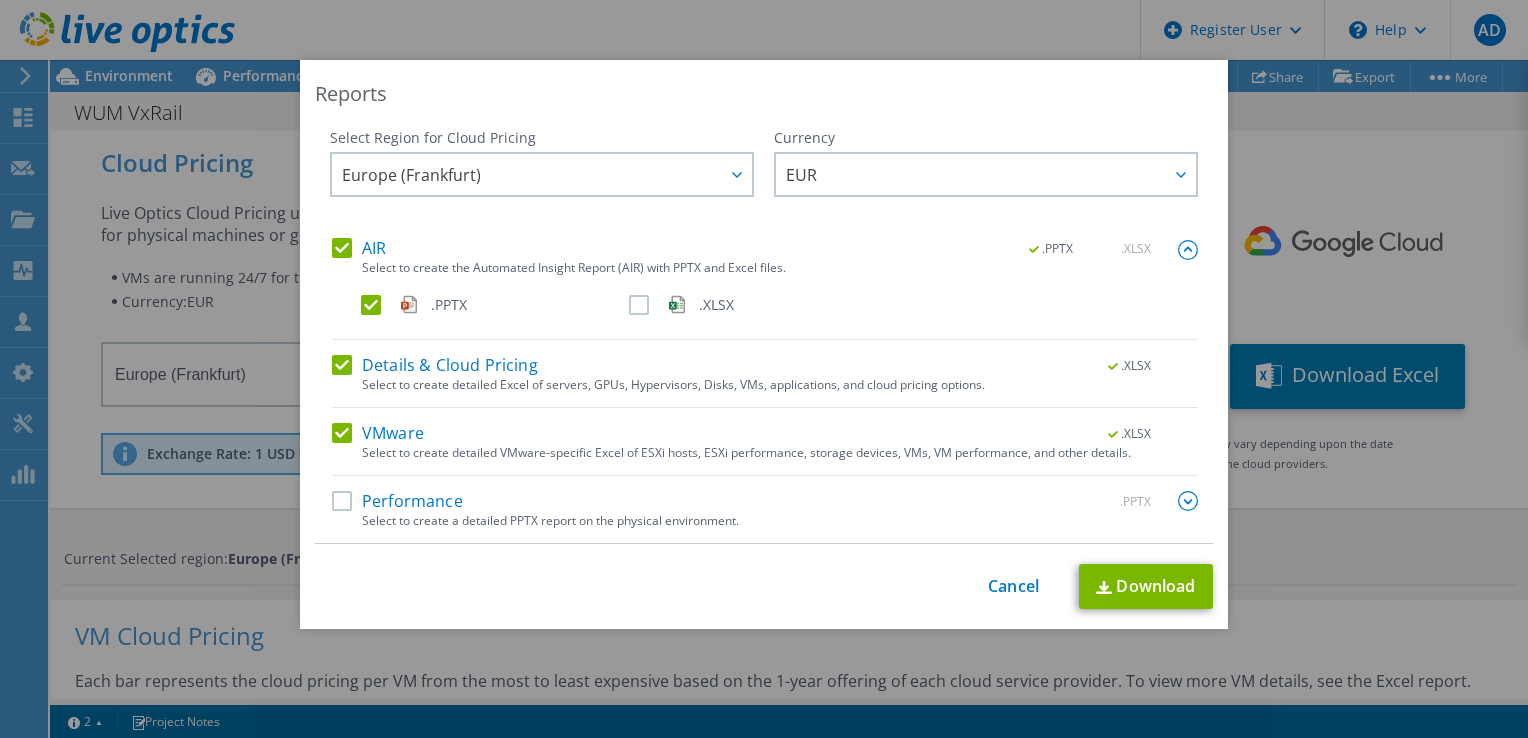 click on "Details & Cloud Pricing" at bounding box center [435, 365] 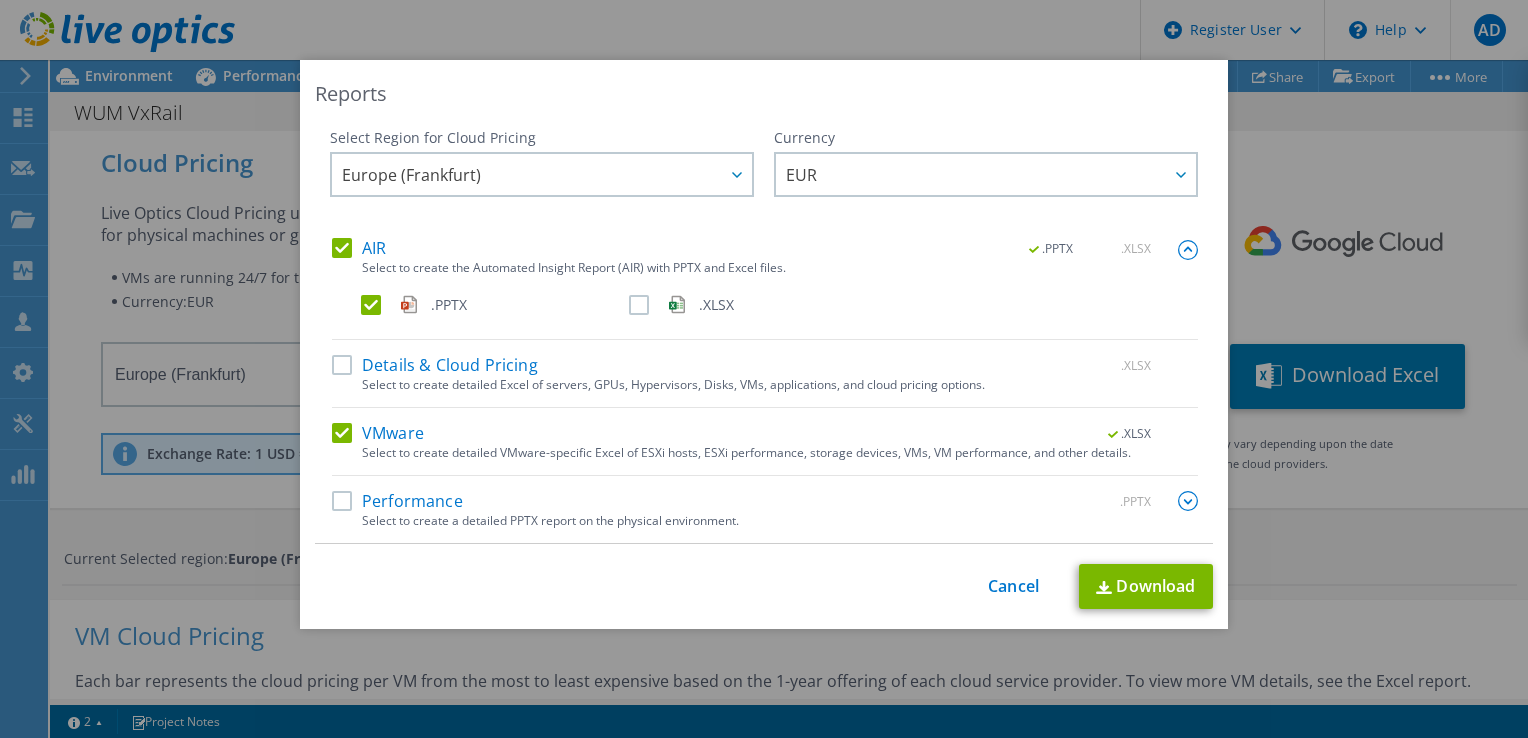 click on "AIR
.PPTX
.XLSX
Select to create the Automated Insight Report (AIR) with PPTX and Excel files.
.PPTX
.XLSX
.XLSX VMware" at bounding box center [765, 390] 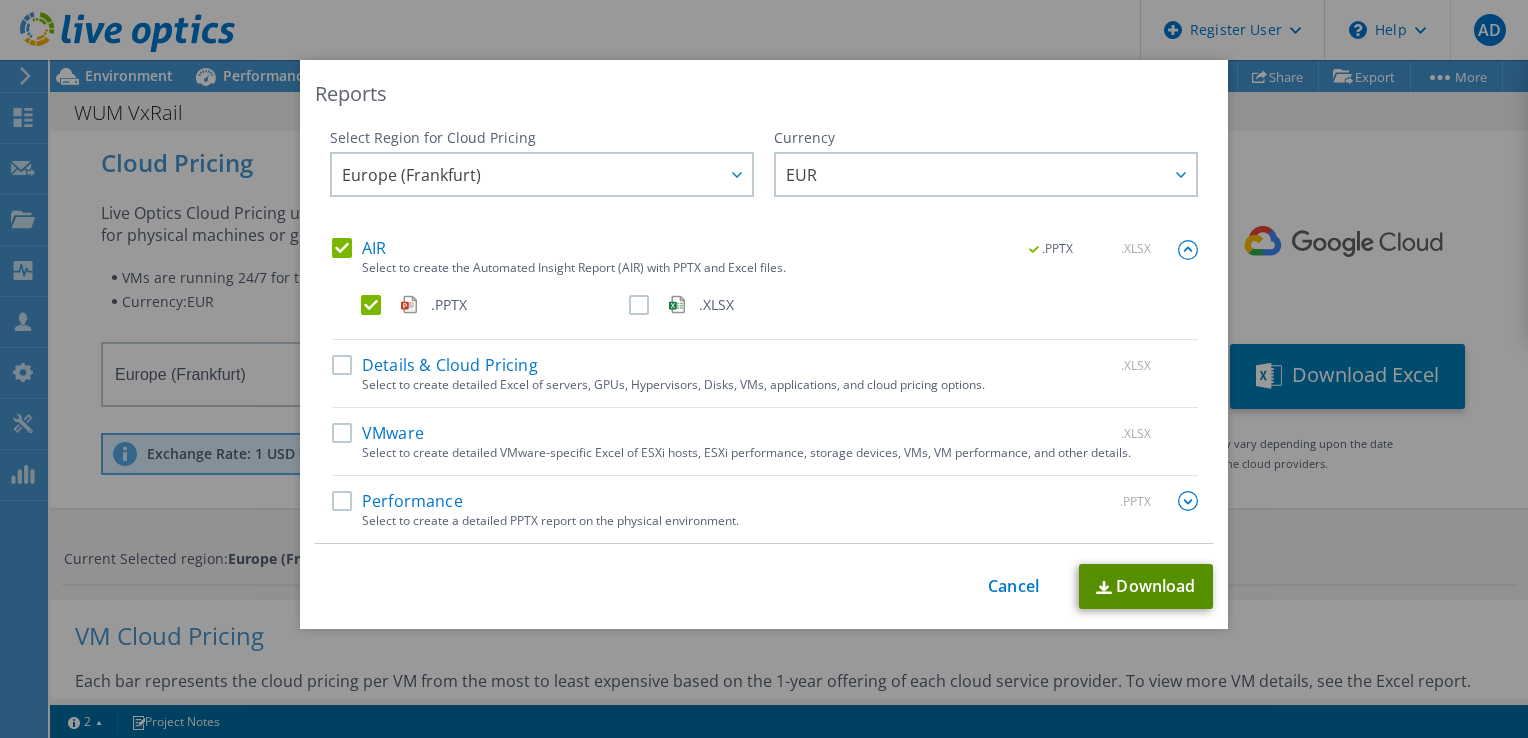 click on "Download" at bounding box center [1146, 586] 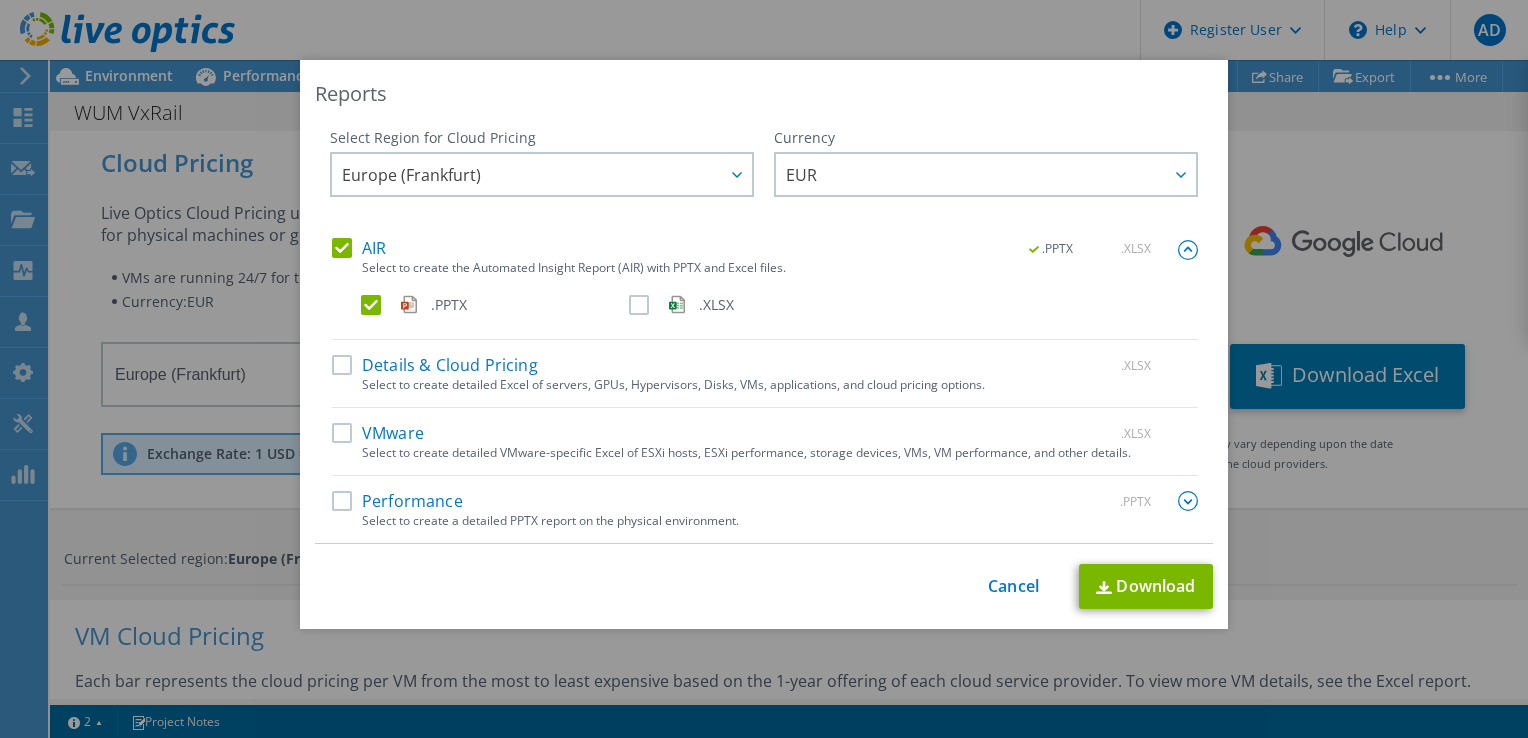 click on "Reports
Select Region for Cloud Pricing
Asia Pacific (Hong Kong)
Asia Pacific (Mumbai)
Asia Pacific (Seoul)
Asia Pacific (Singapore)
Asia Pacific (Tokyo)
Australia
Canada
Europe (Frankfurt)
Europe (London)
South America (Sao Paulo)
US East (Virginia)
US West (California)
Europe (Frankfurt)" at bounding box center (764, 369) 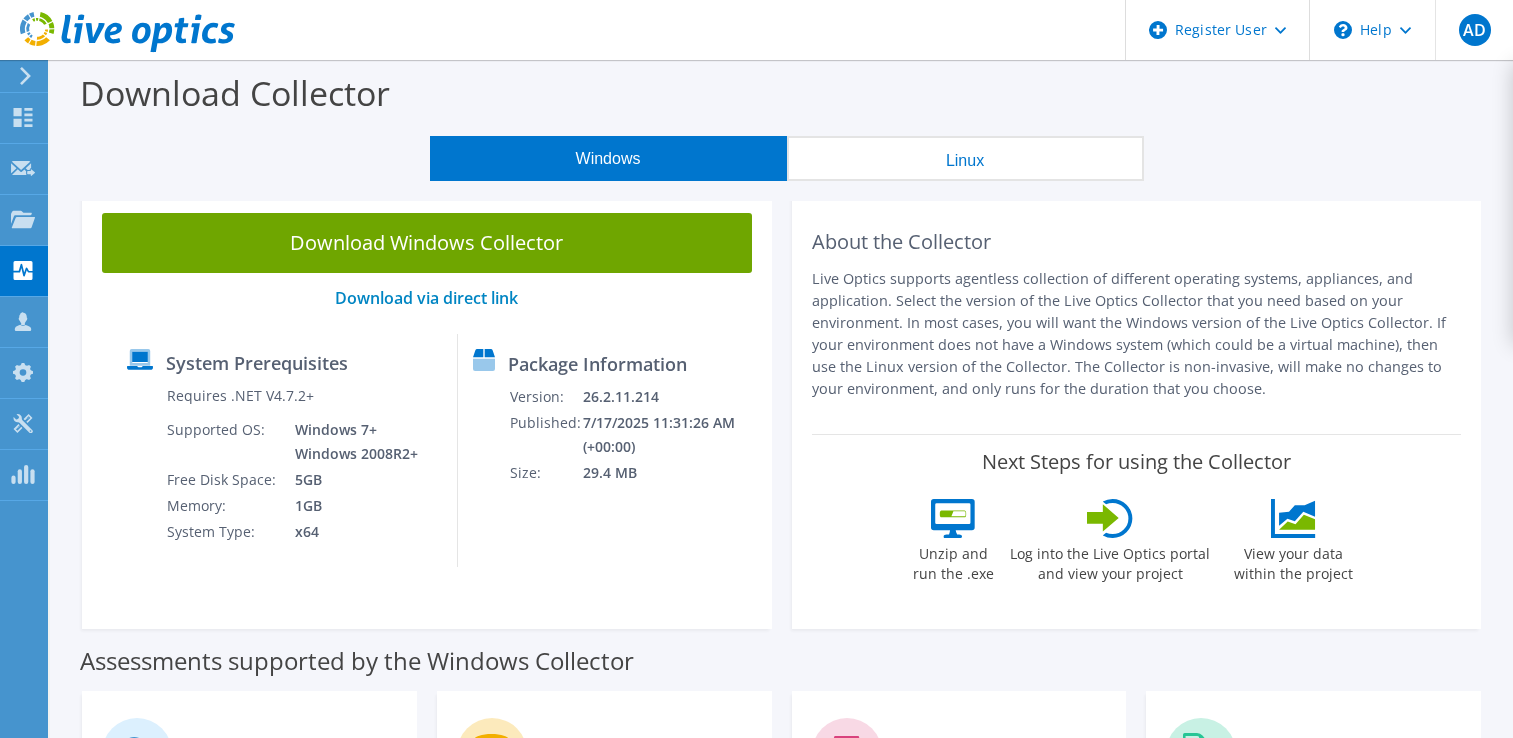 scroll, scrollTop: 0, scrollLeft: 0, axis: both 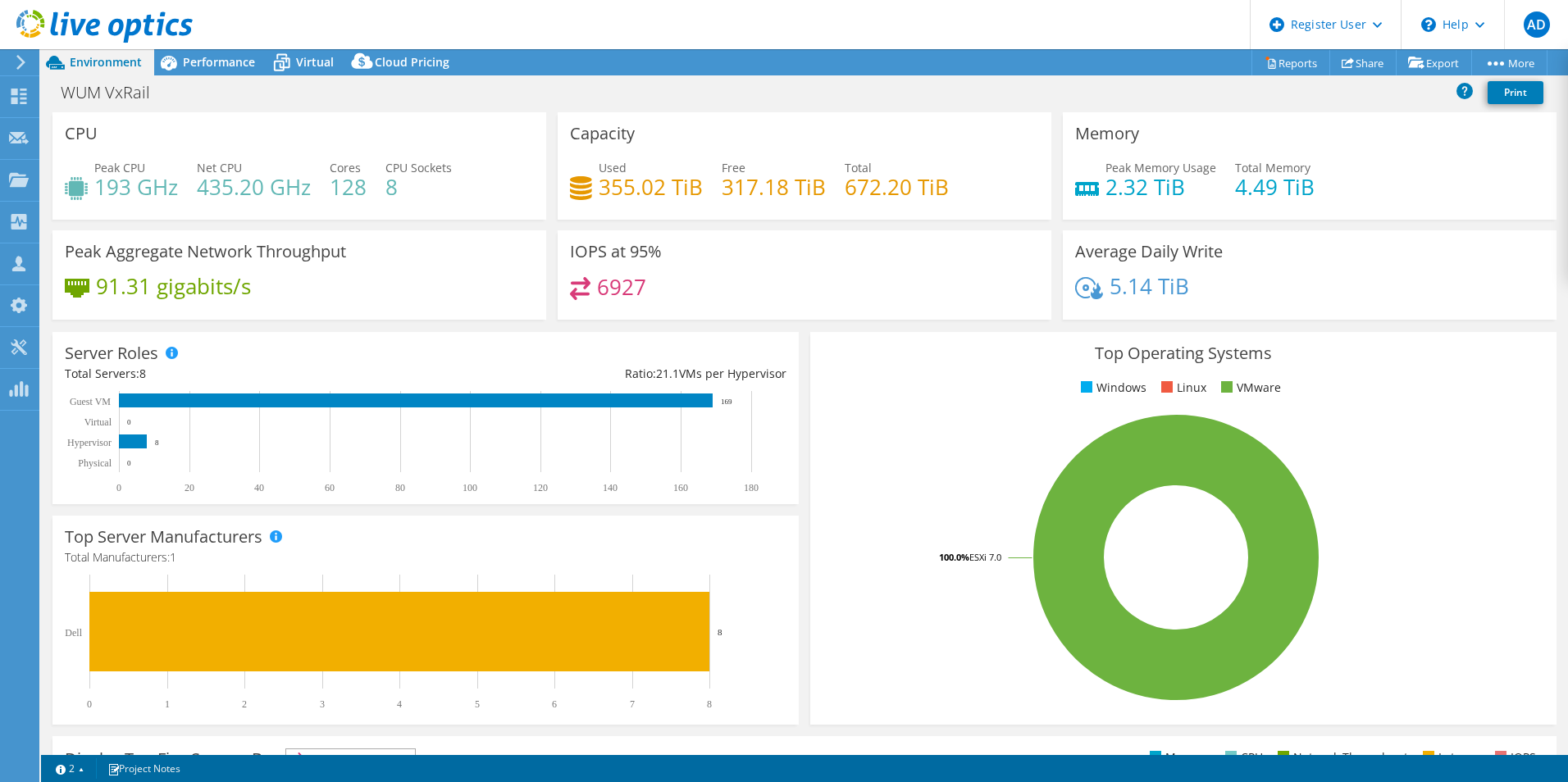 select on "EUFrankfurt" 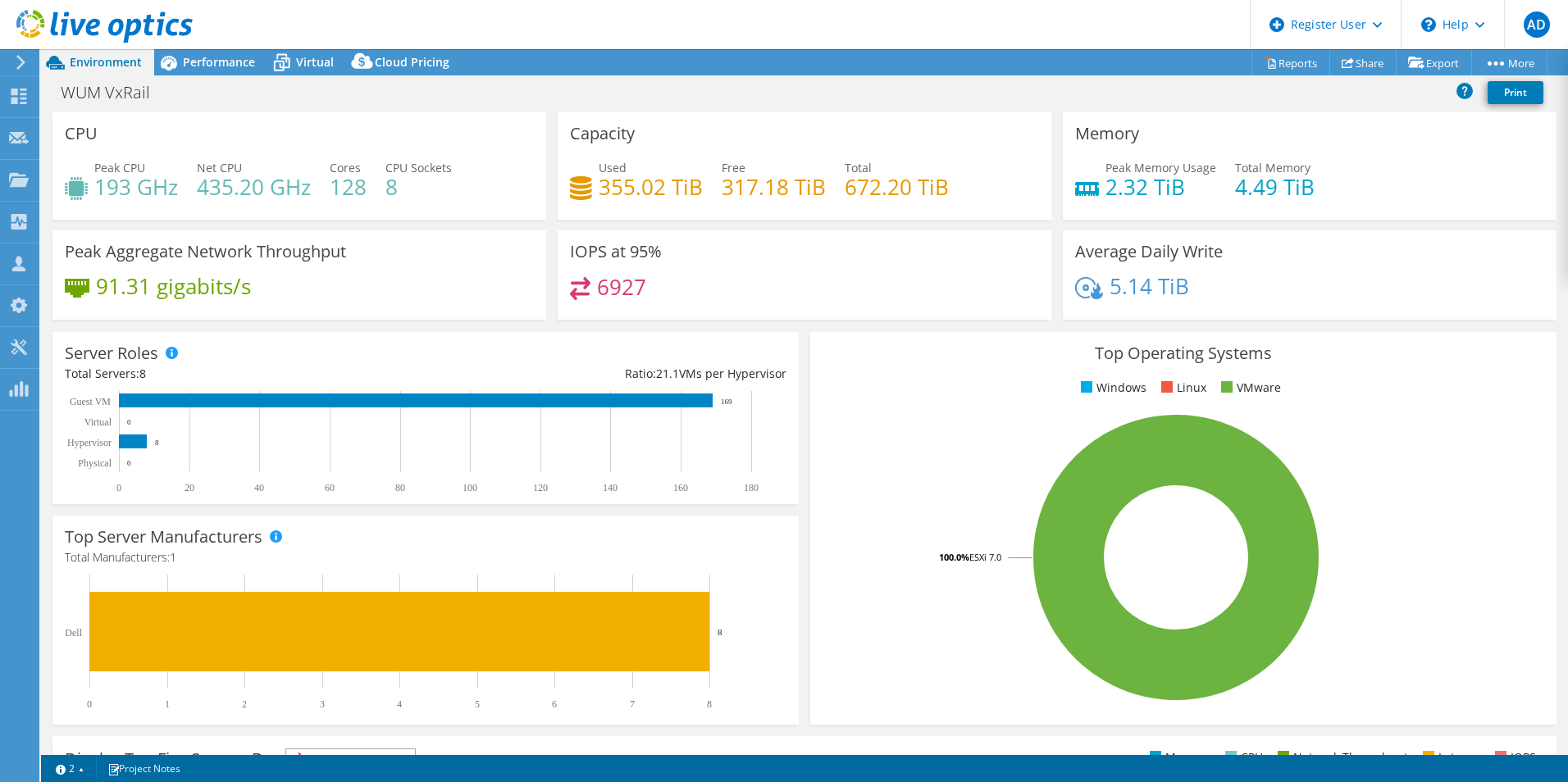 scroll, scrollTop: 0, scrollLeft: 0, axis: both 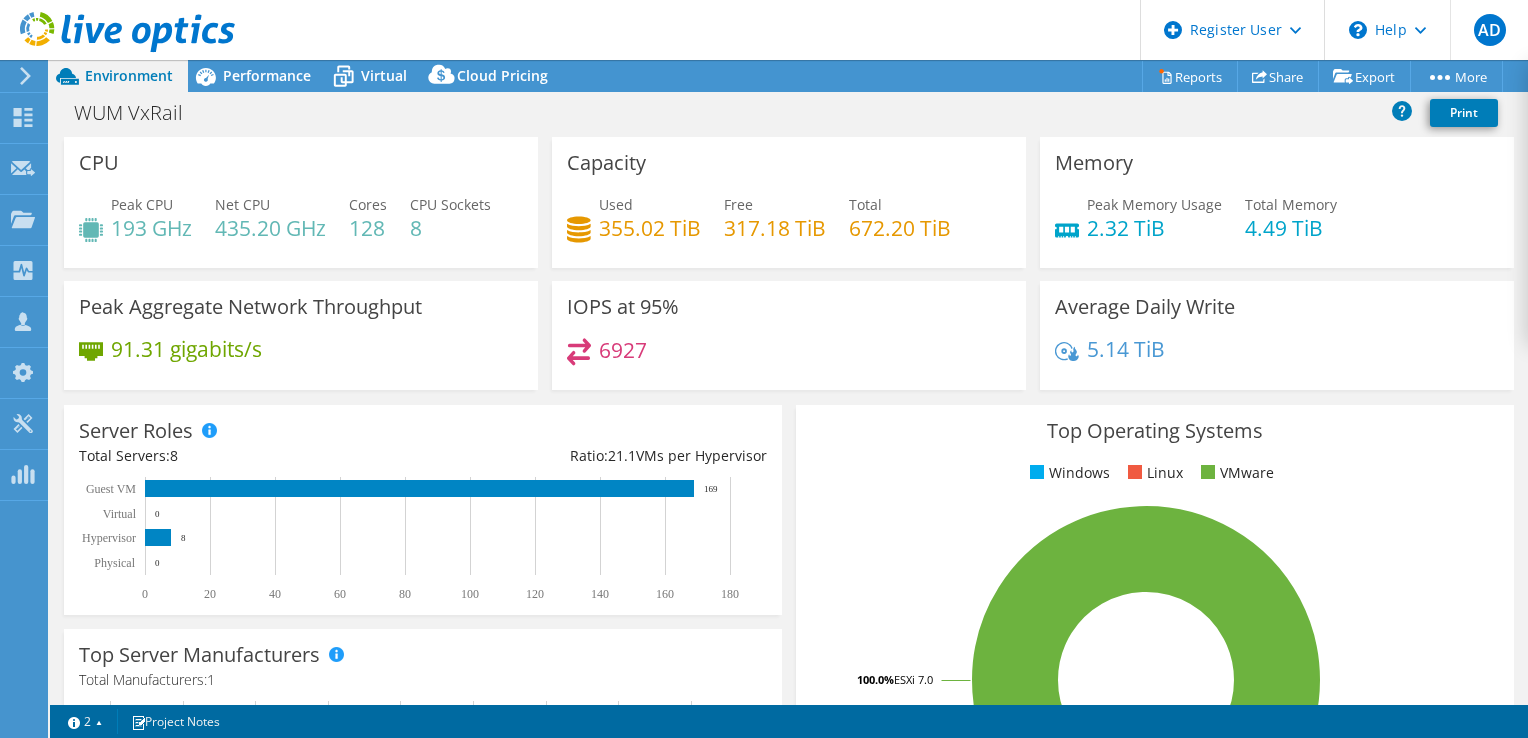 select on "EUFrankfurt" 